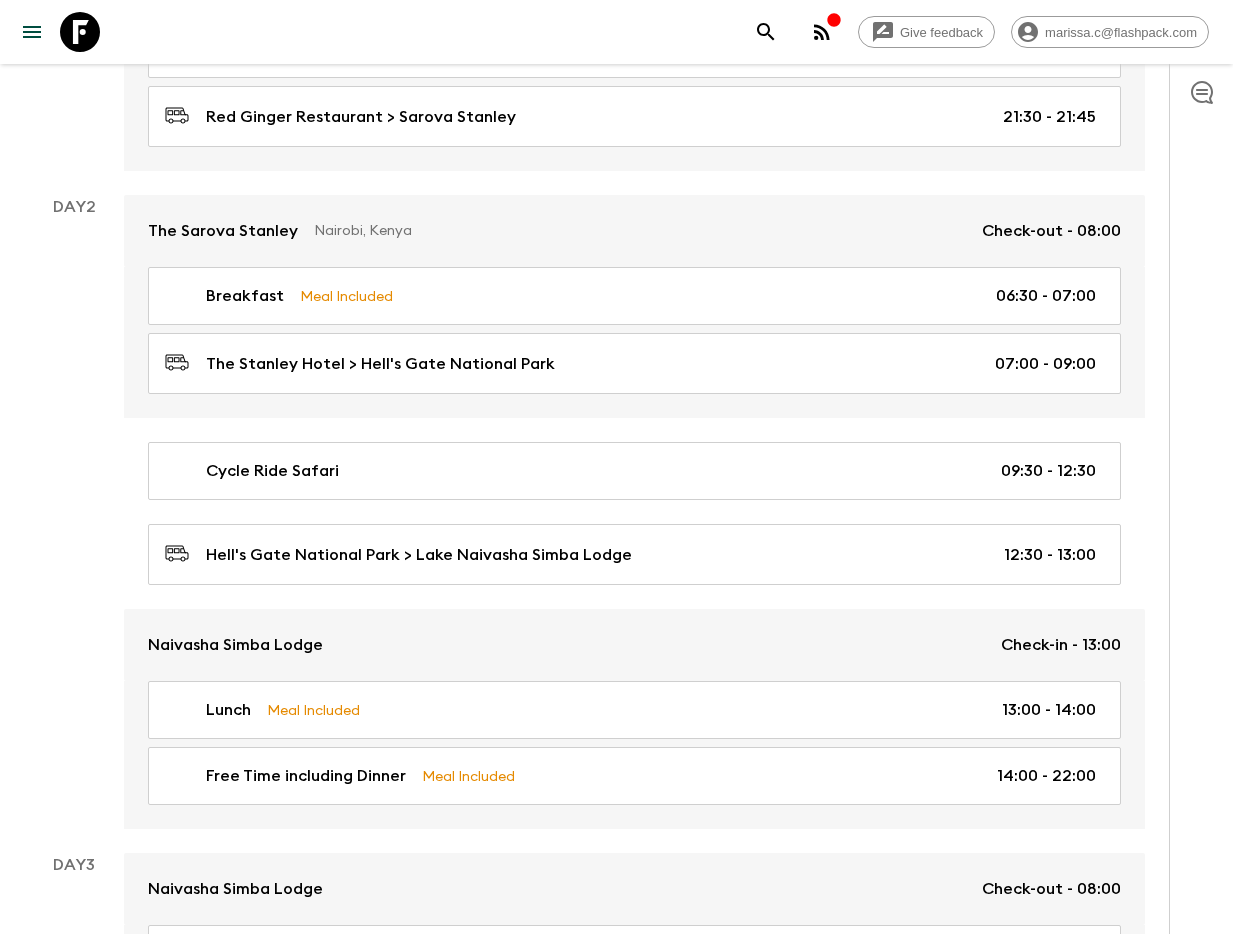 click at bounding box center (766, 32) 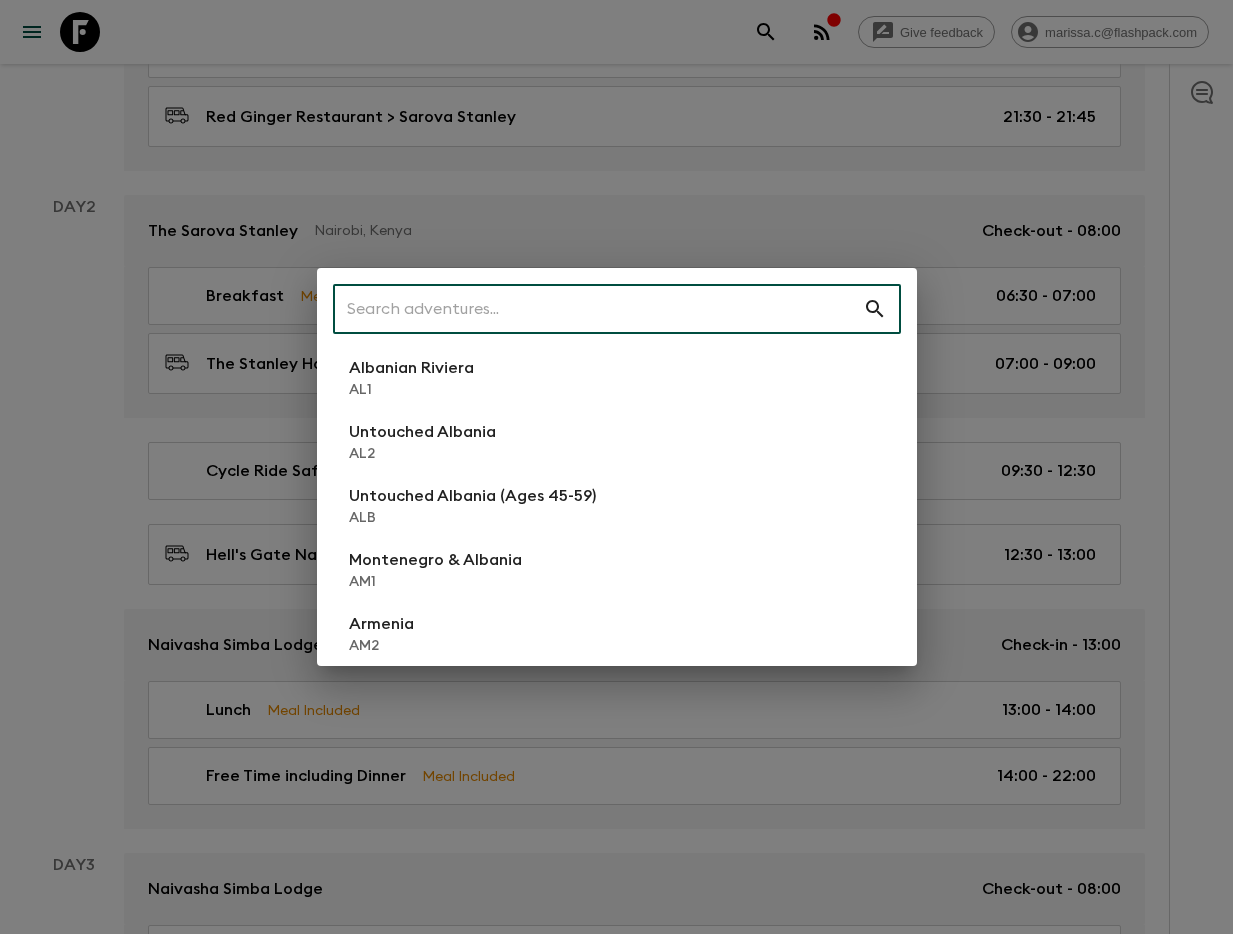 scroll, scrollTop: 684, scrollLeft: 0, axis: vertical 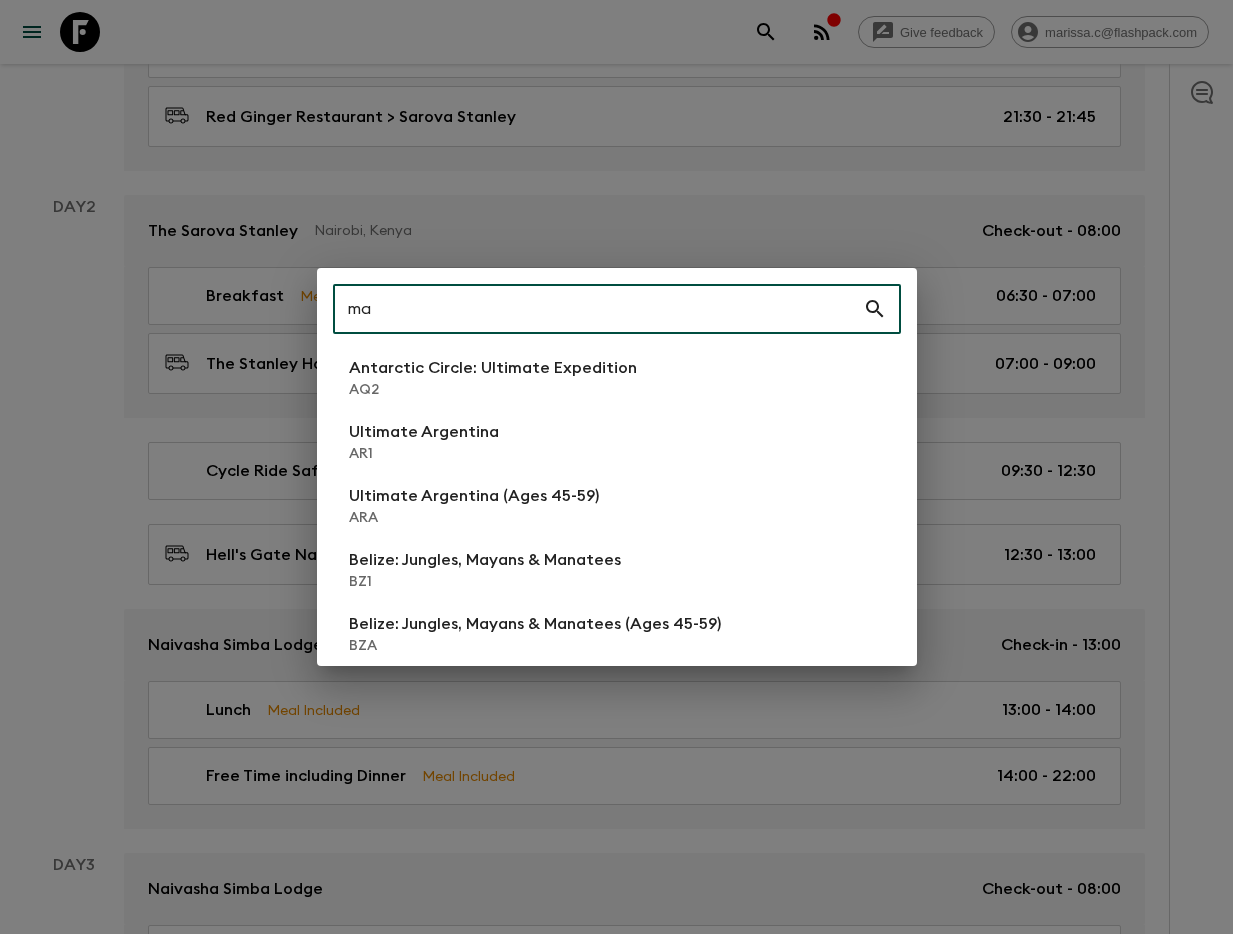 type on "ma2" 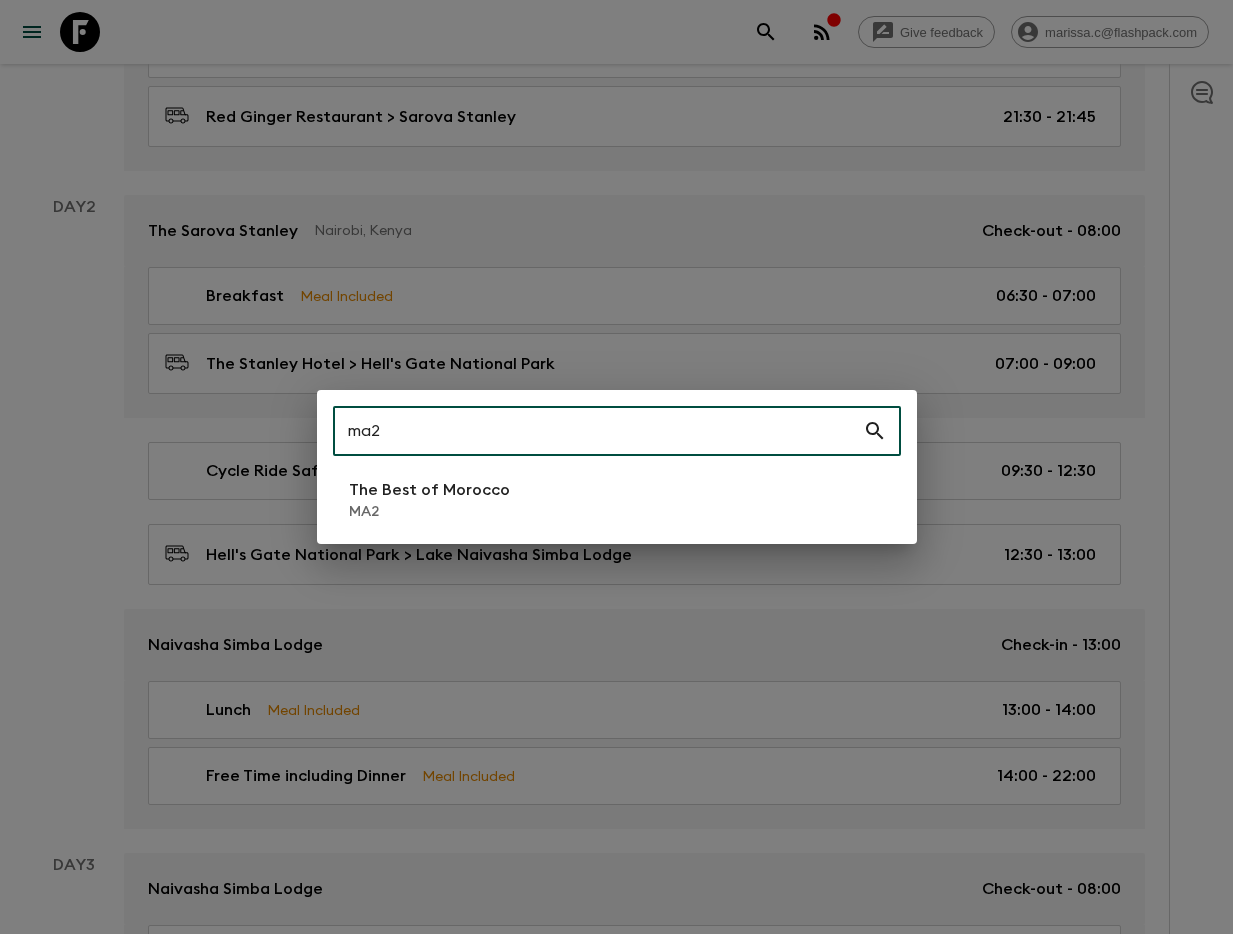 type 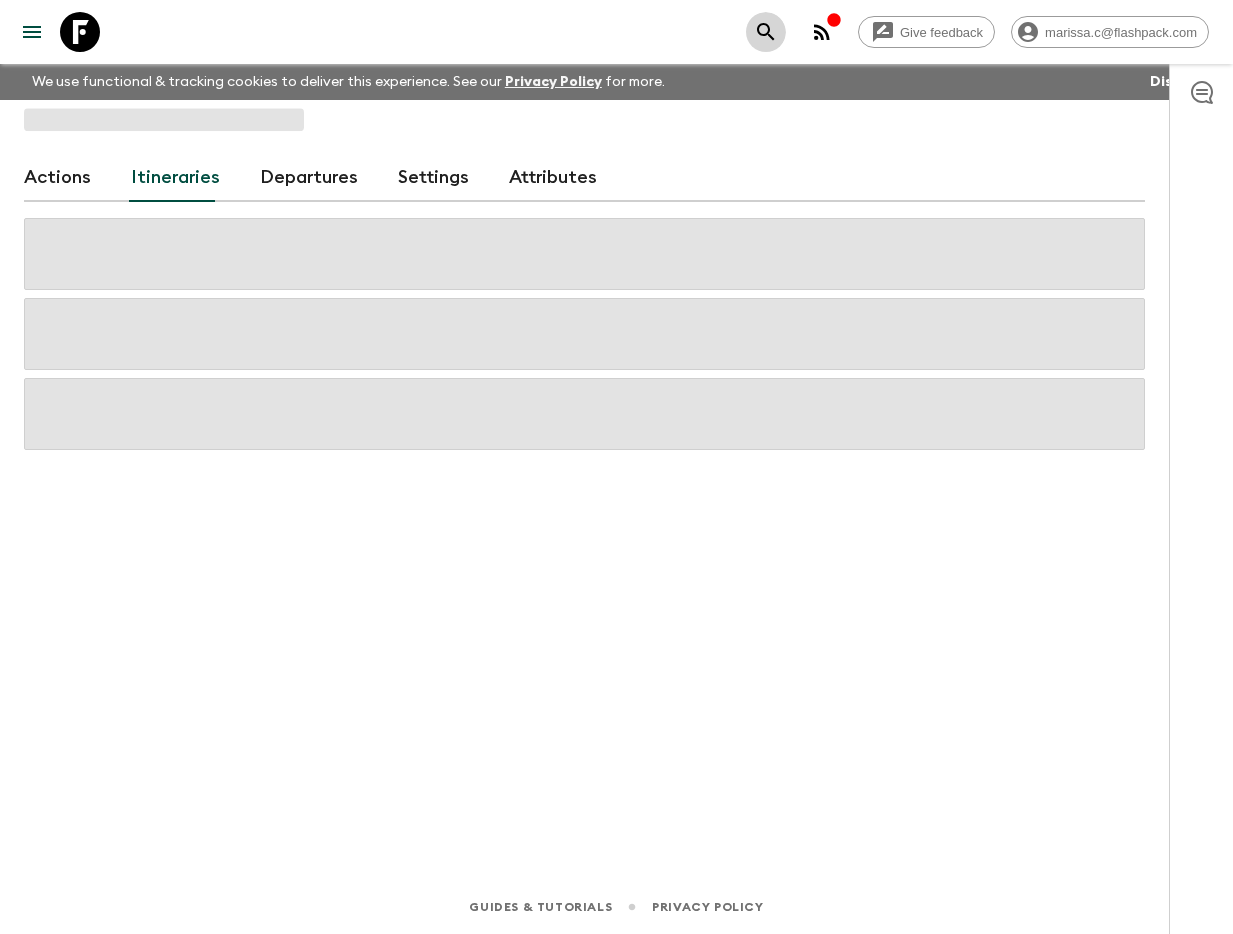scroll, scrollTop: 0, scrollLeft: 0, axis: both 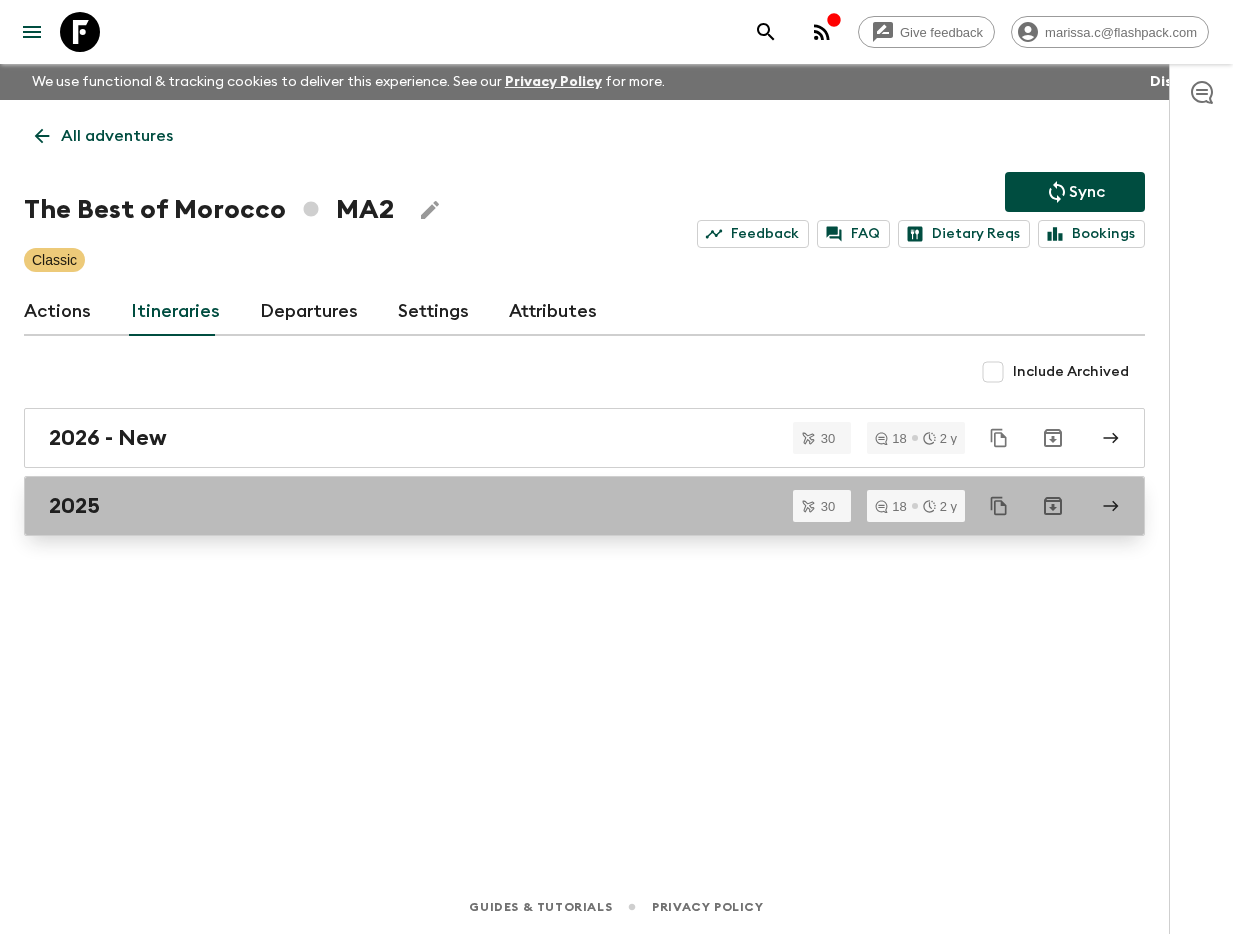 click on "2025" at bounding box center (565, 506) 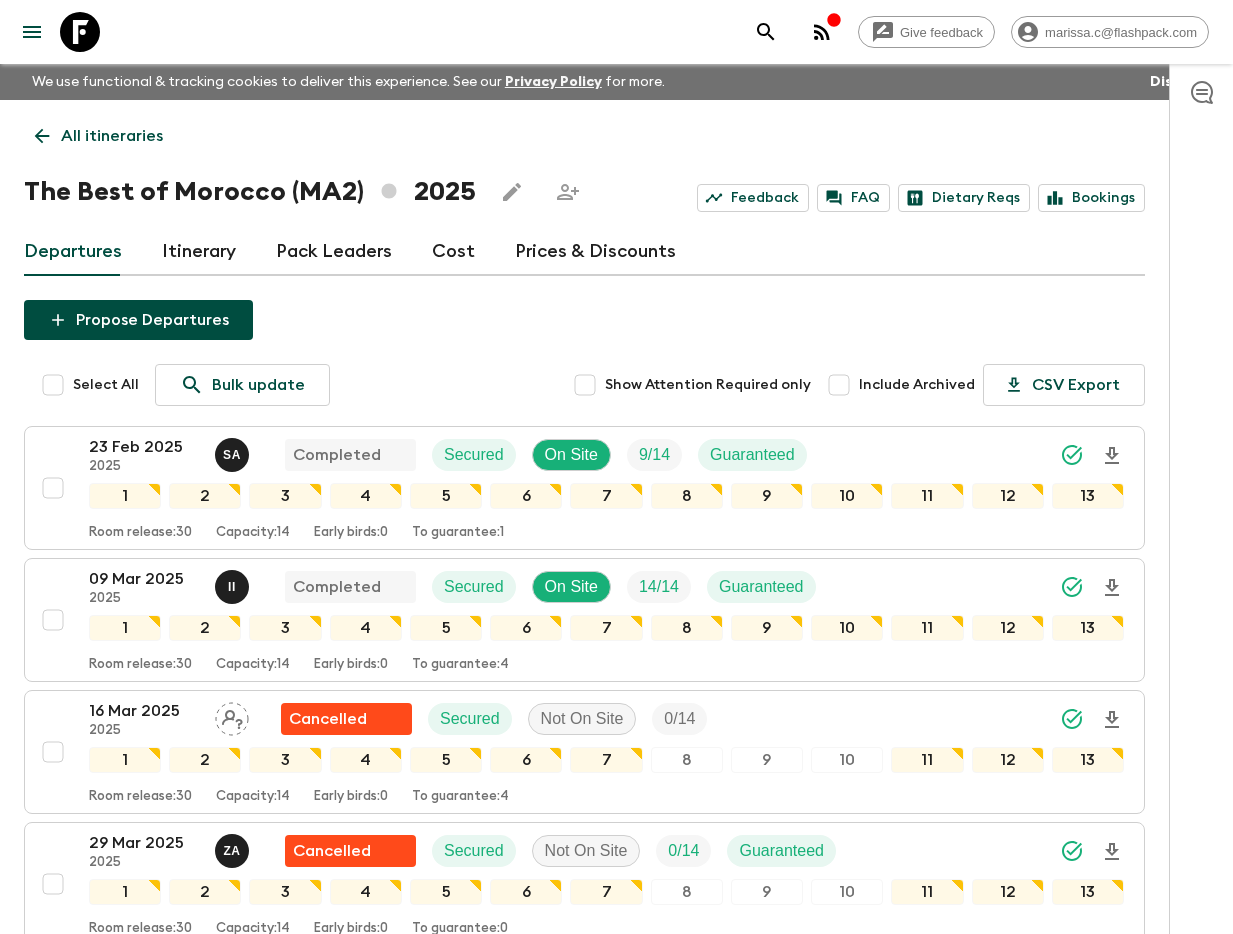 click on "Itinerary" at bounding box center (199, 252) 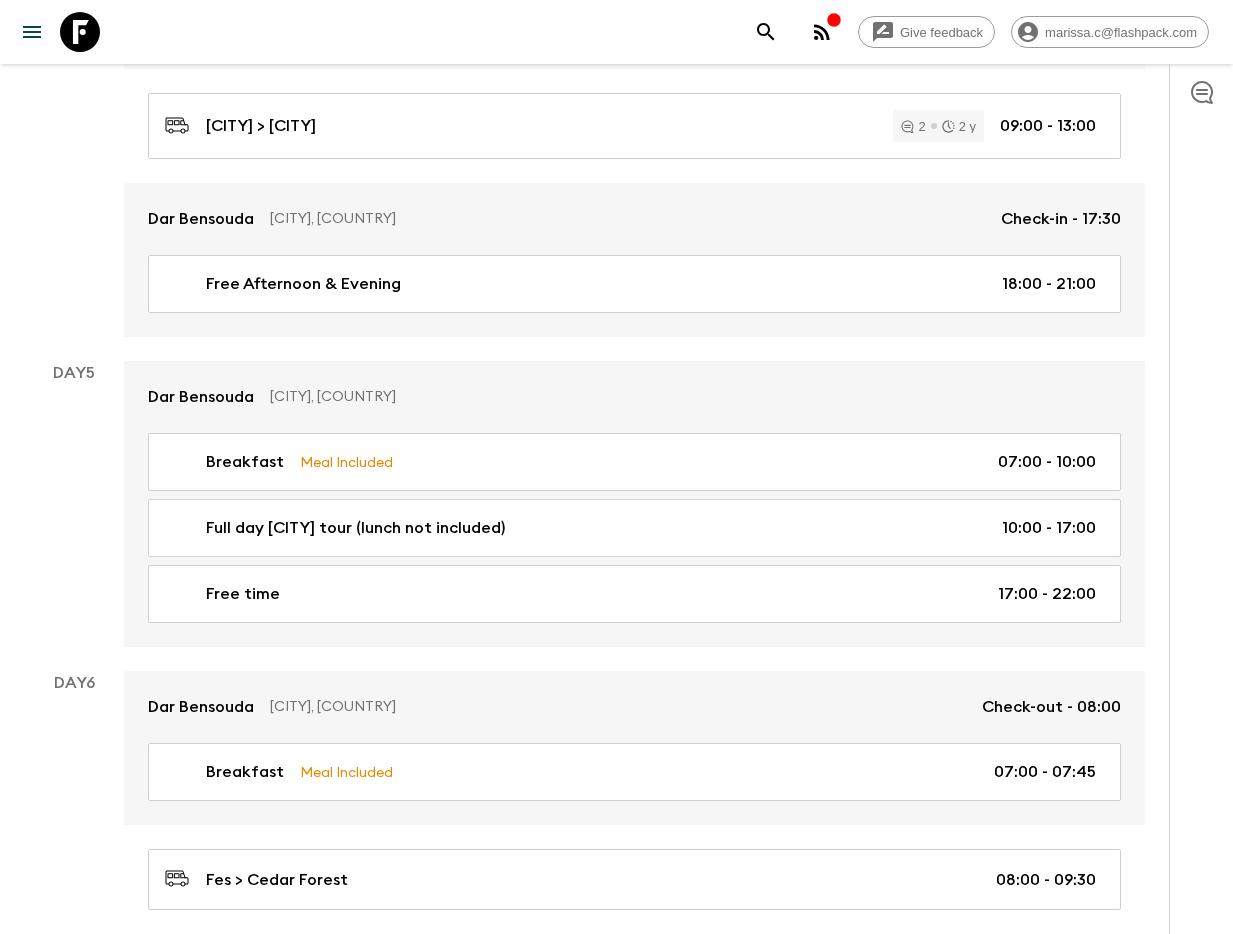 scroll, scrollTop: 1818, scrollLeft: 0, axis: vertical 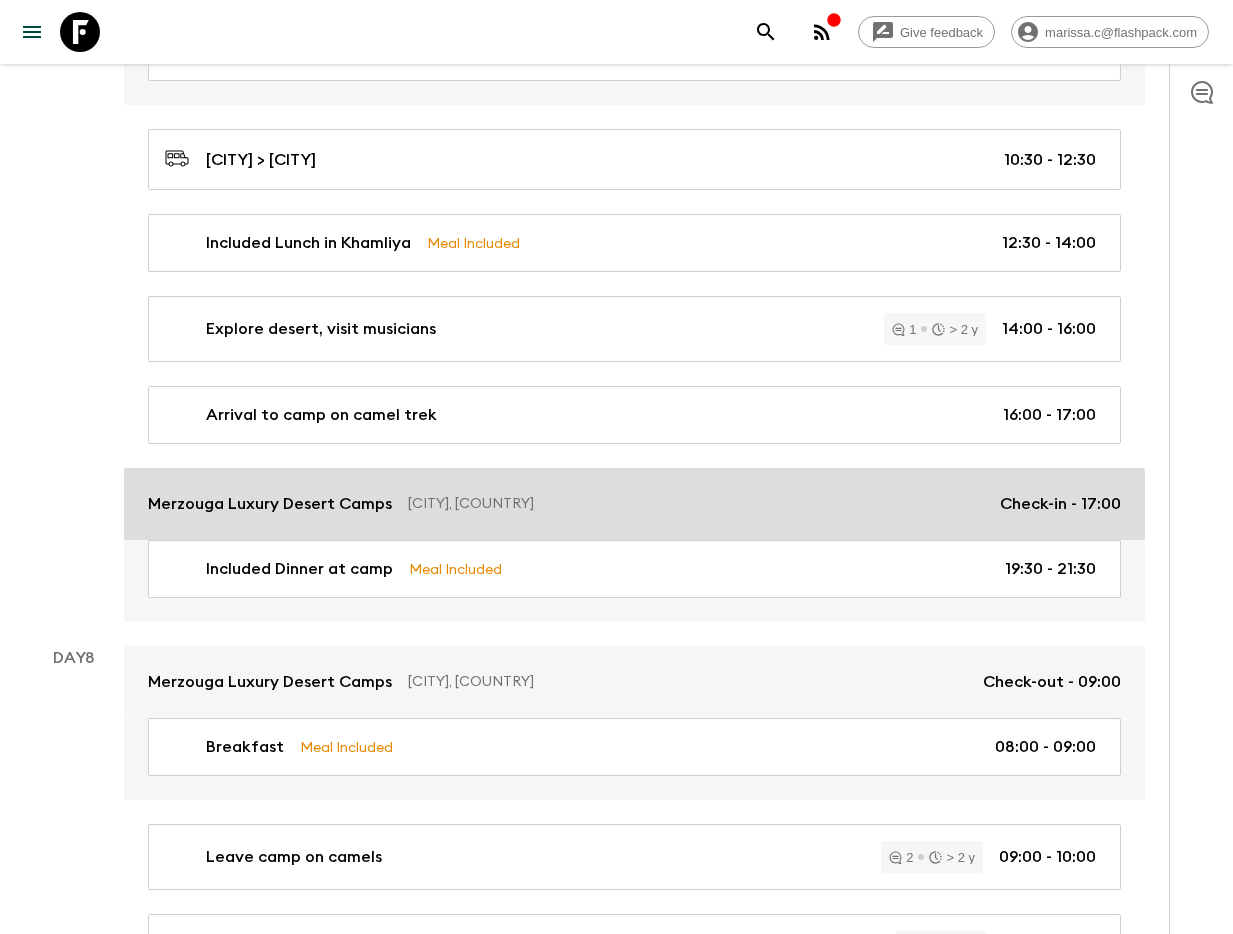 click on "Merzouga Luxury Desert Camps" at bounding box center (270, 504) 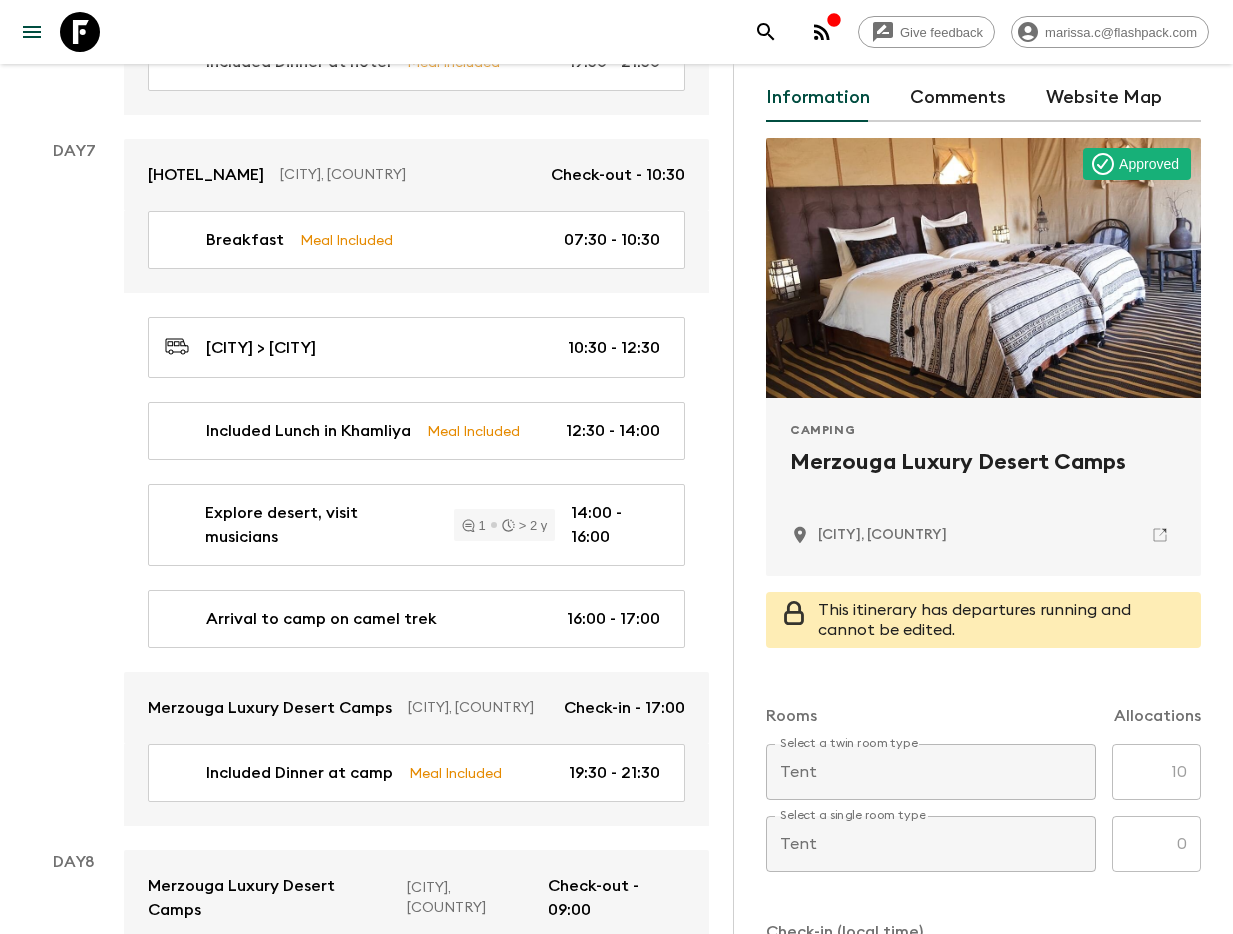 scroll, scrollTop: 114, scrollLeft: 0, axis: vertical 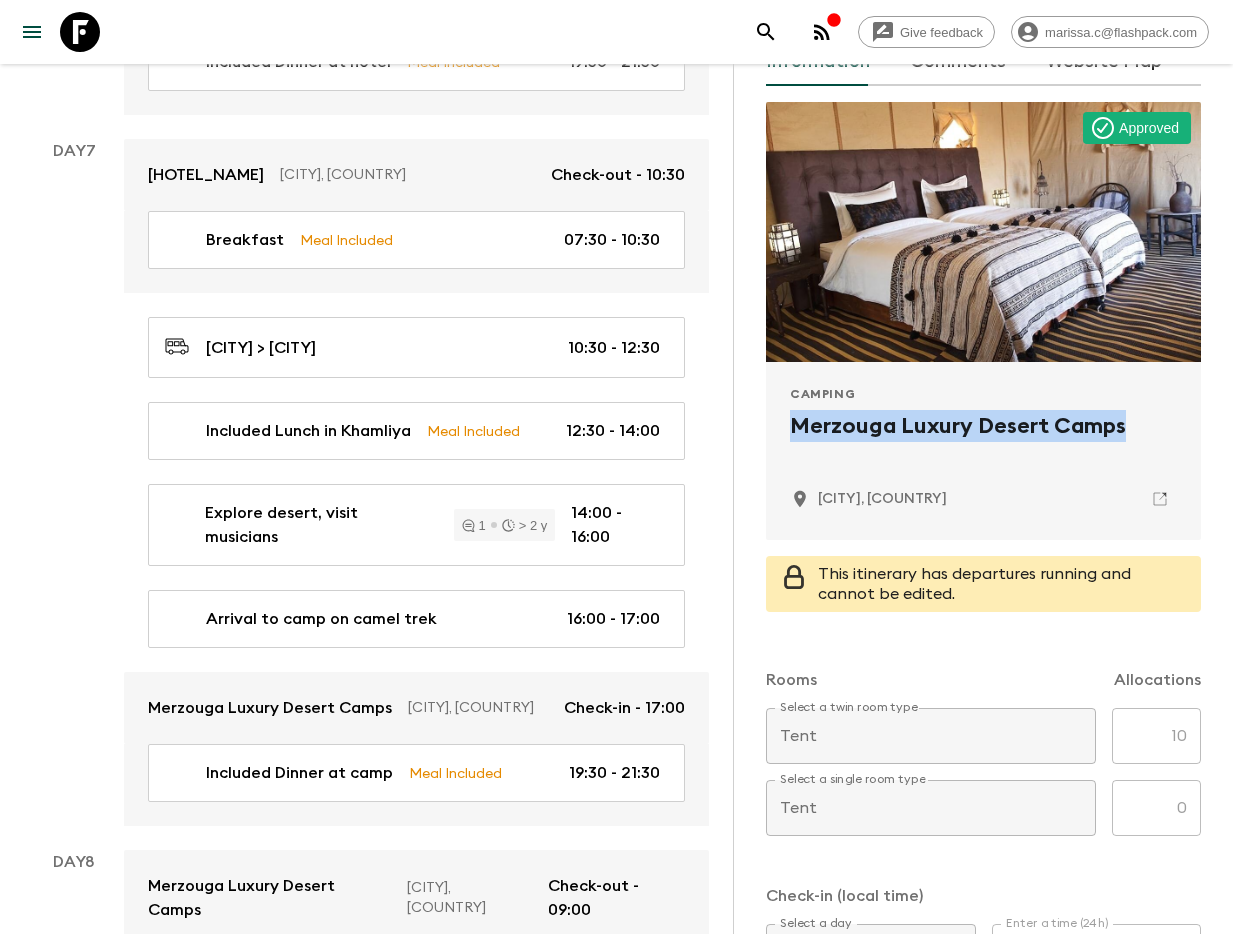 drag, startPoint x: 790, startPoint y: 430, endPoint x: 1108, endPoint y: 445, distance: 318.35358 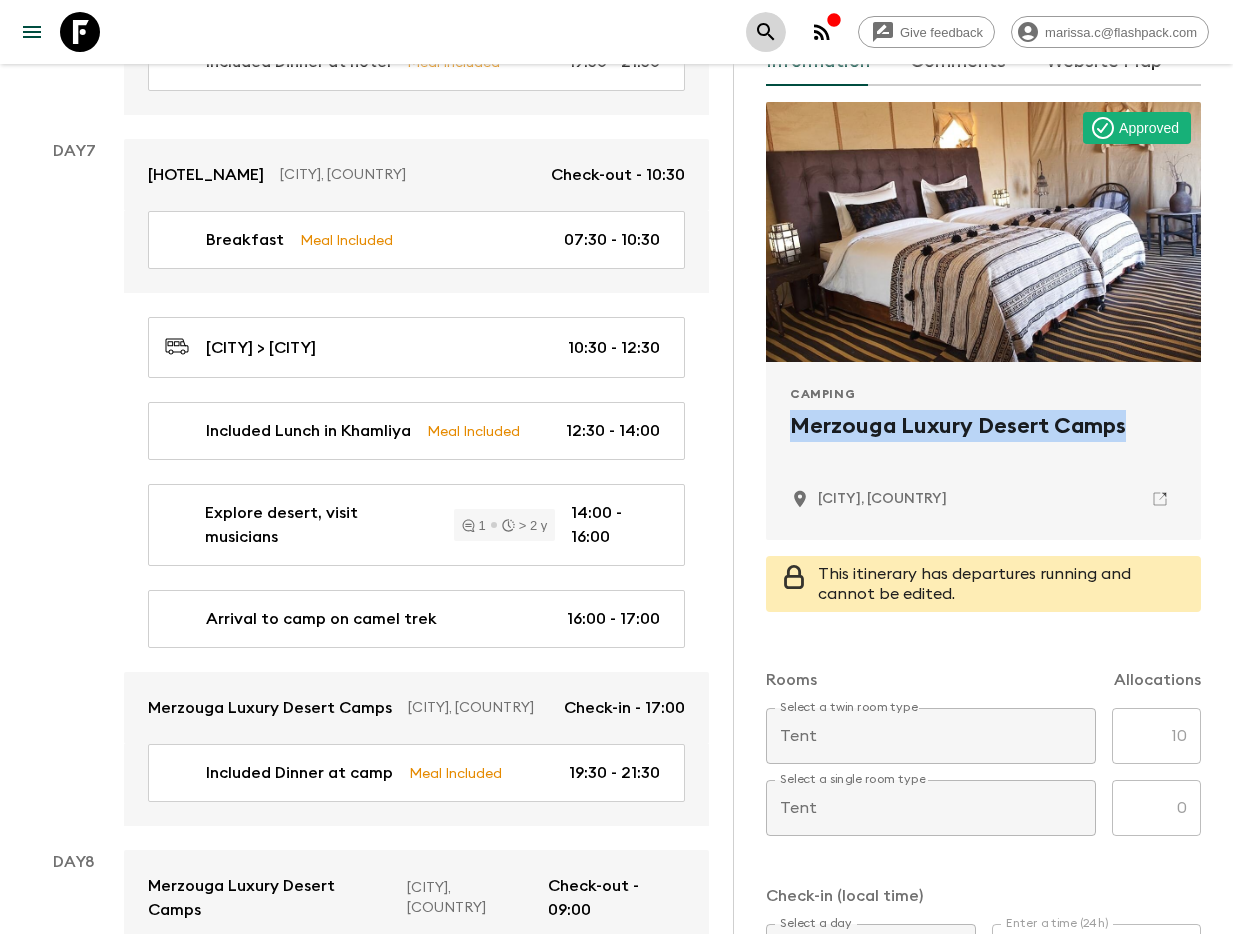 click 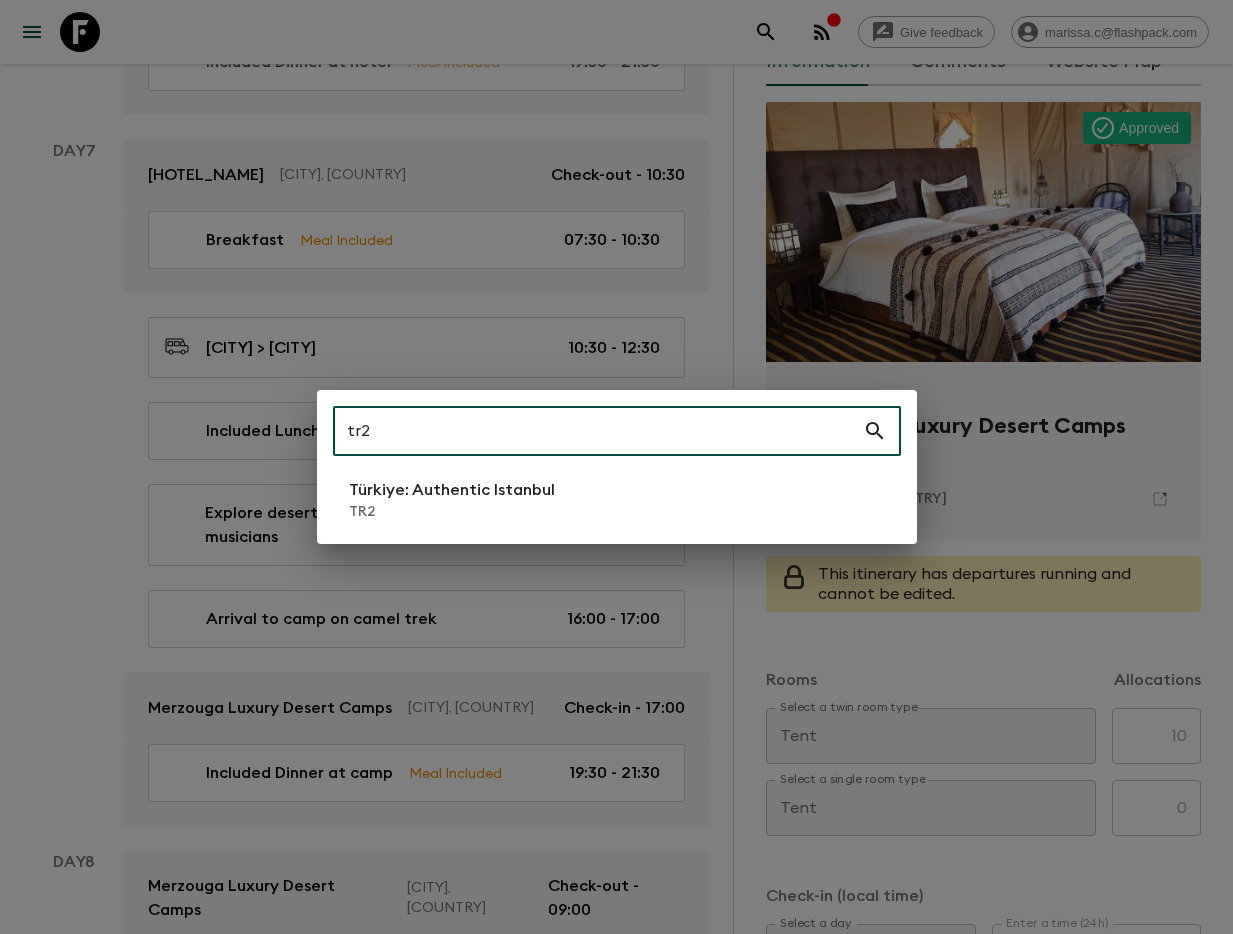 type on "tr2" 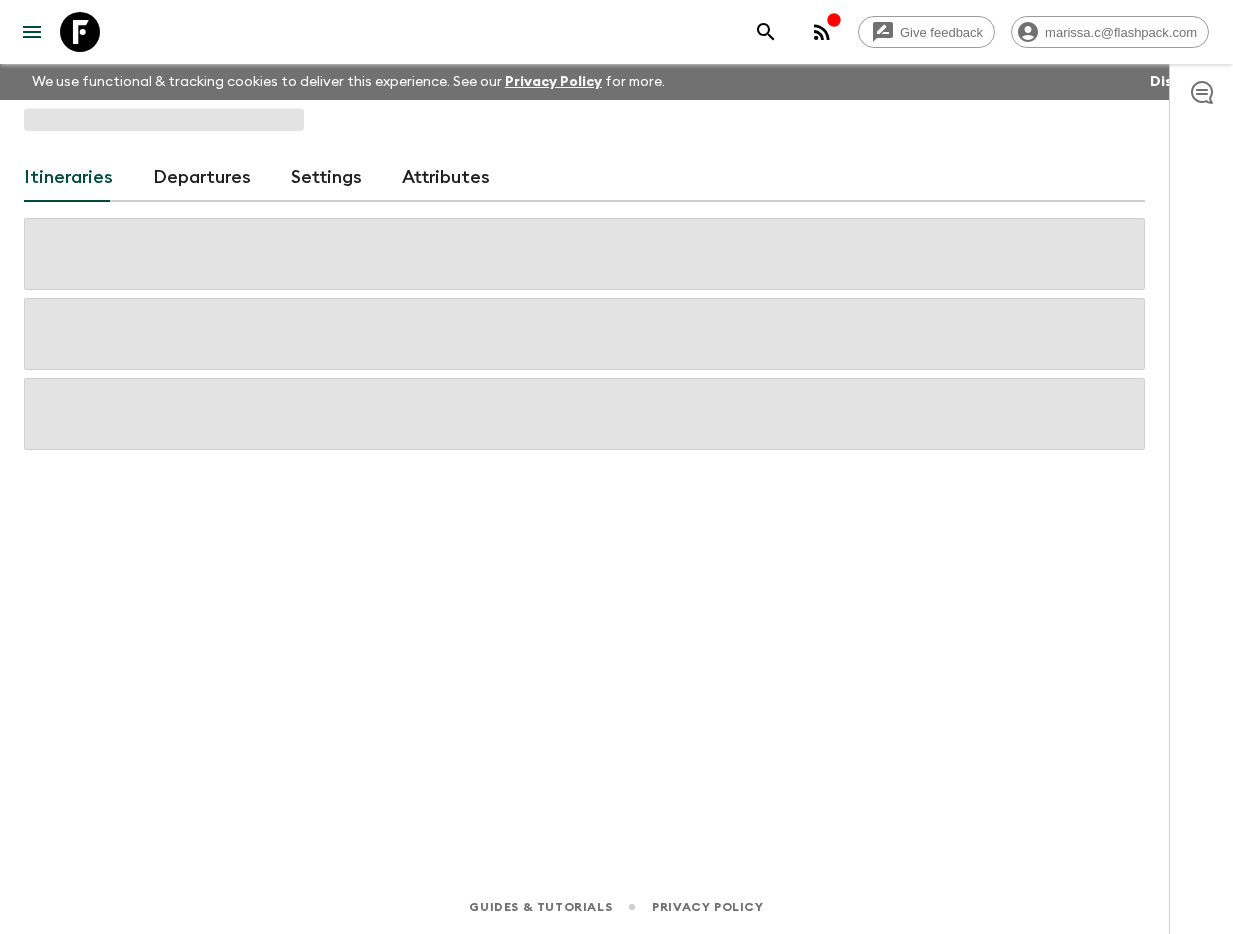scroll, scrollTop: 0, scrollLeft: 0, axis: both 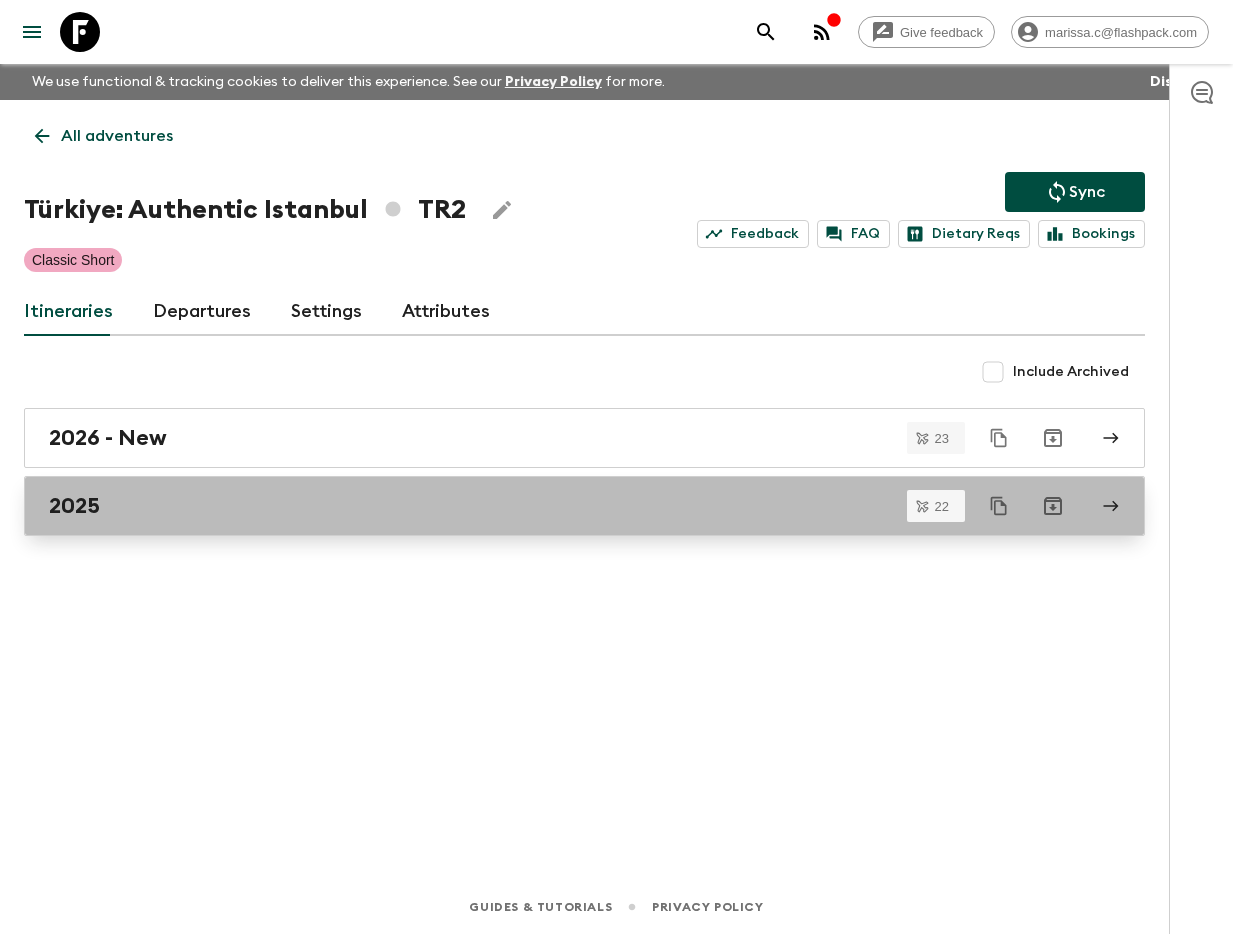 click on "2025" at bounding box center (565, 506) 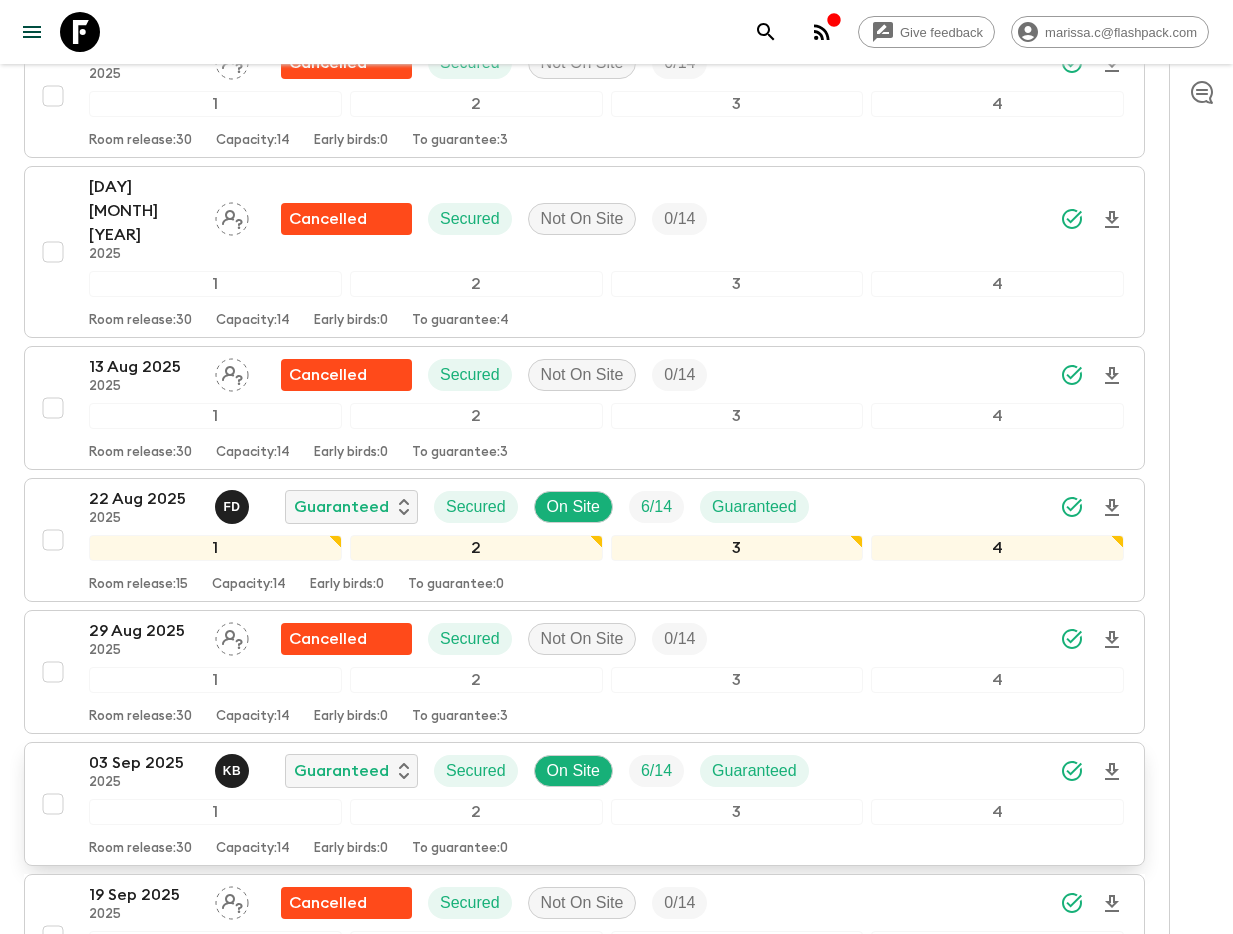 scroll, scrollTop: 2126, scrollLeft: 0, axis: vertical 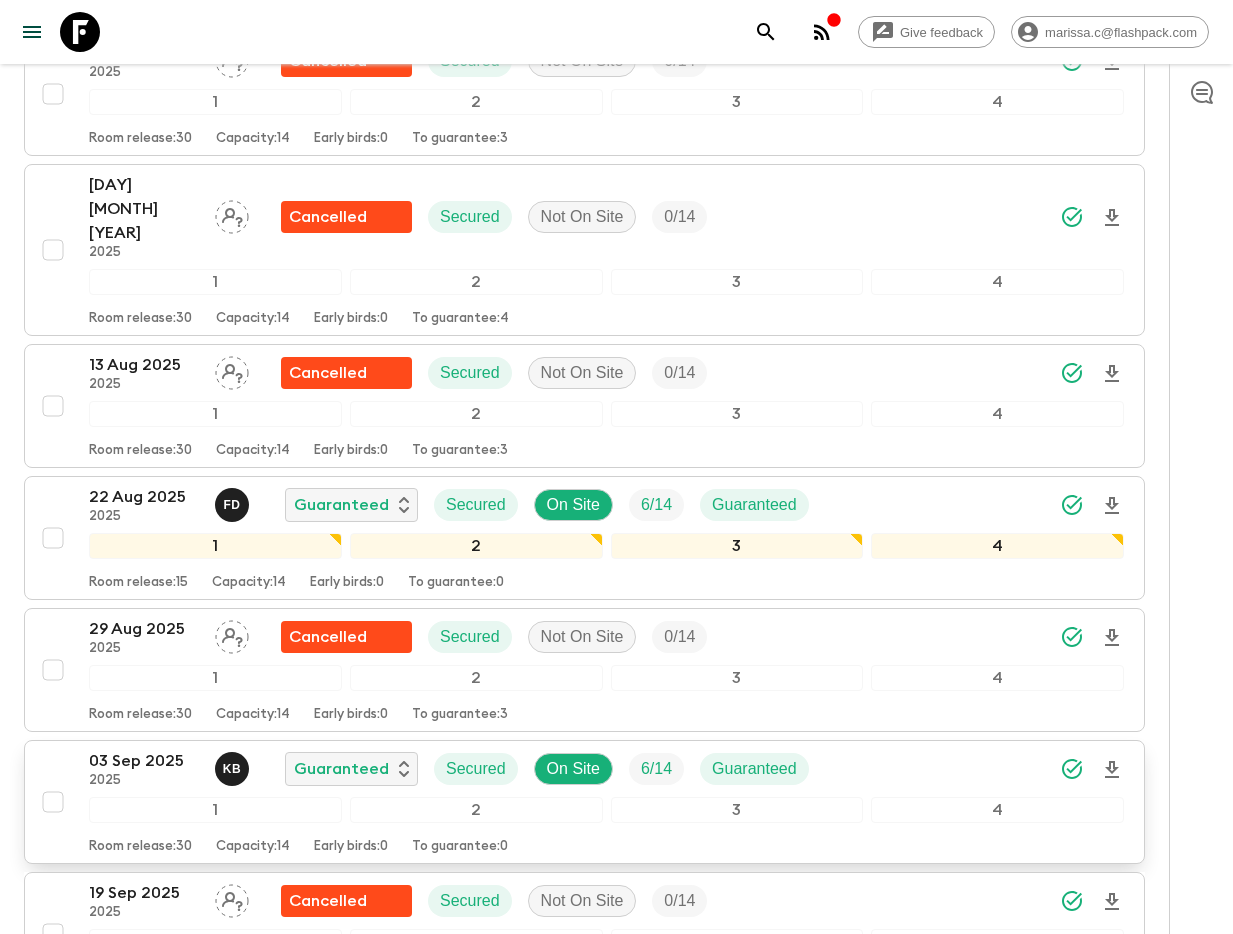 click on "2025" at bounding box center [144, 781] 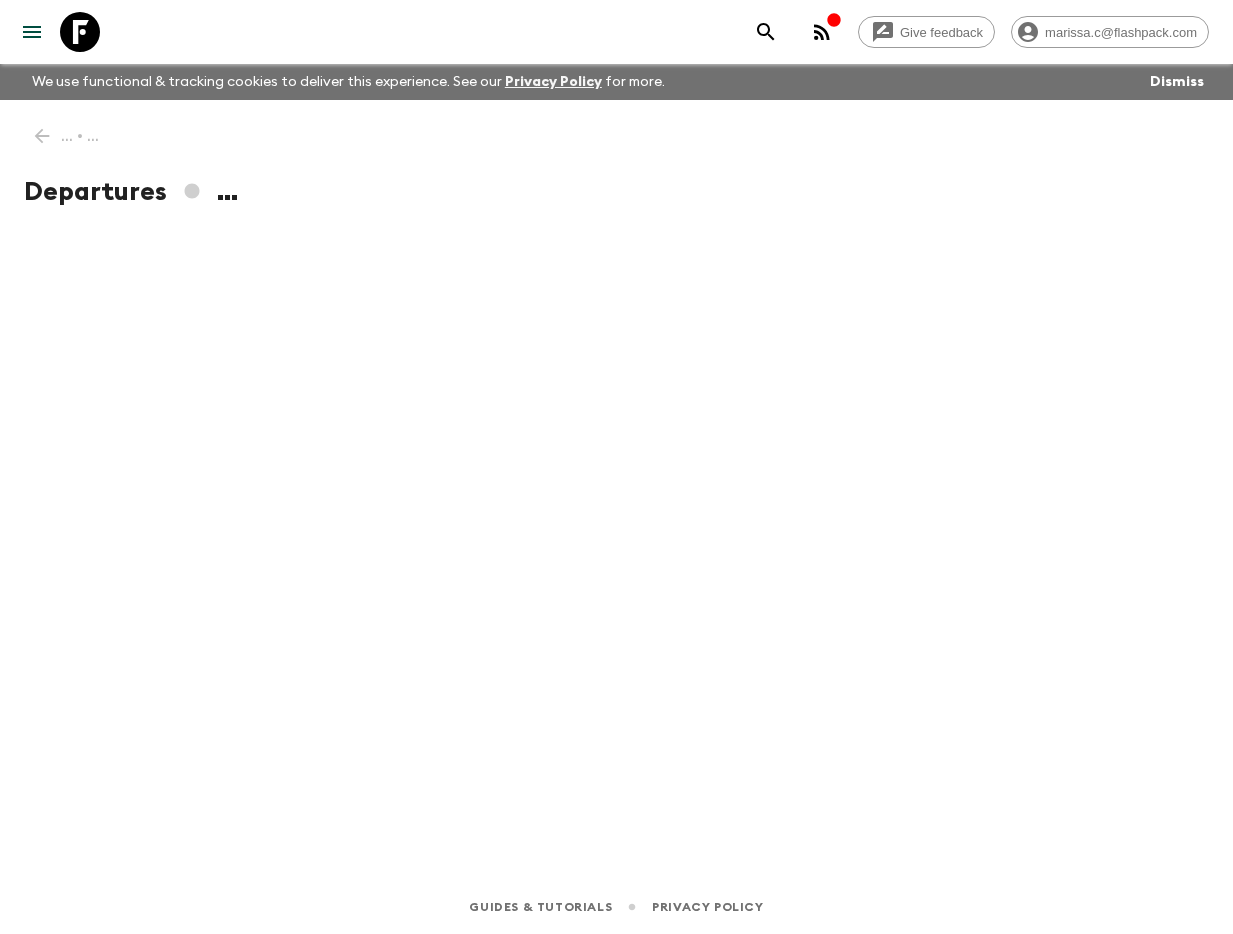 scroll, scrollTop: 0, scrollLeft: 0, axis: both 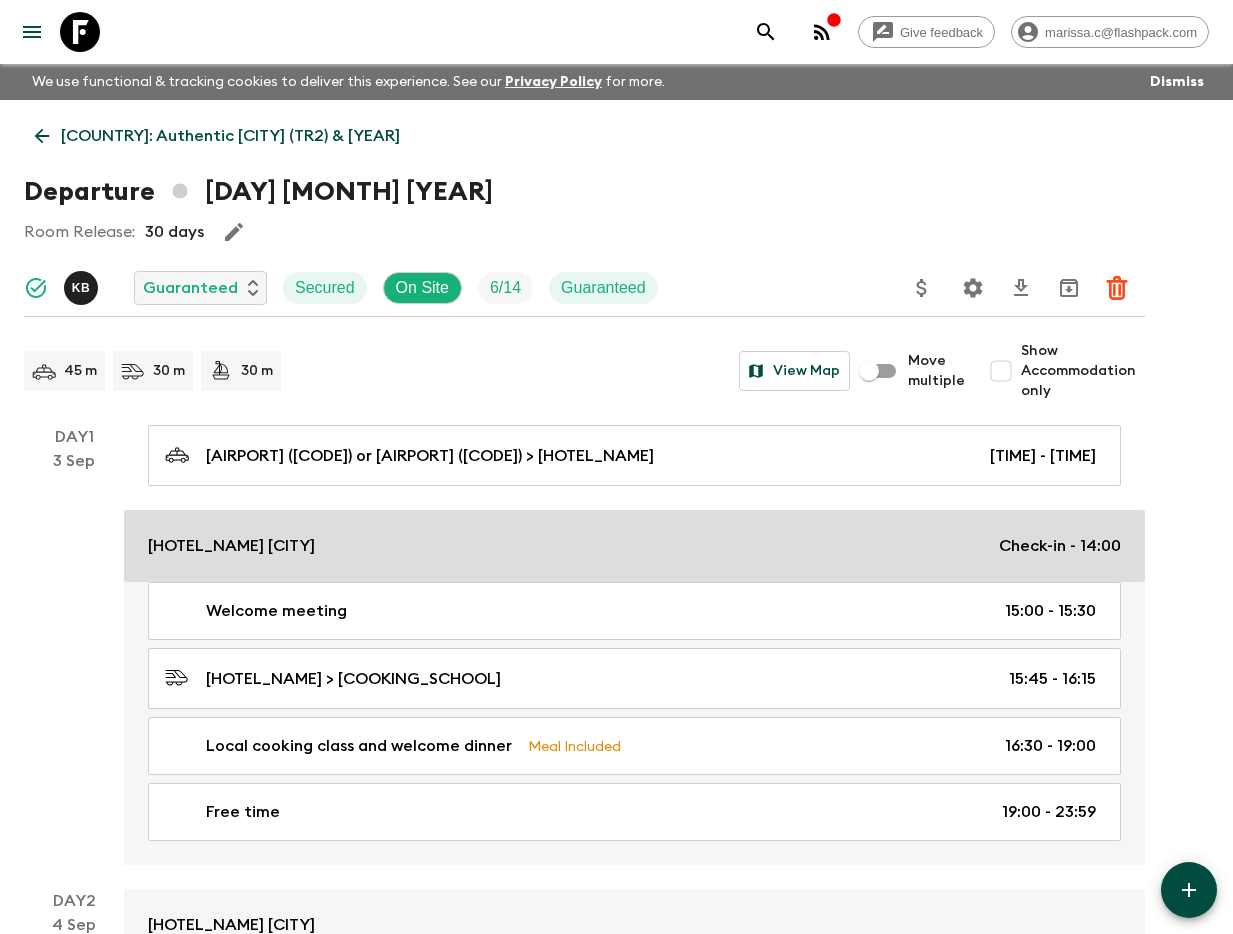 click on "[HOTEL_NAME] [CITY] Check-in - [TIME]" at bounding box center (634, 546) 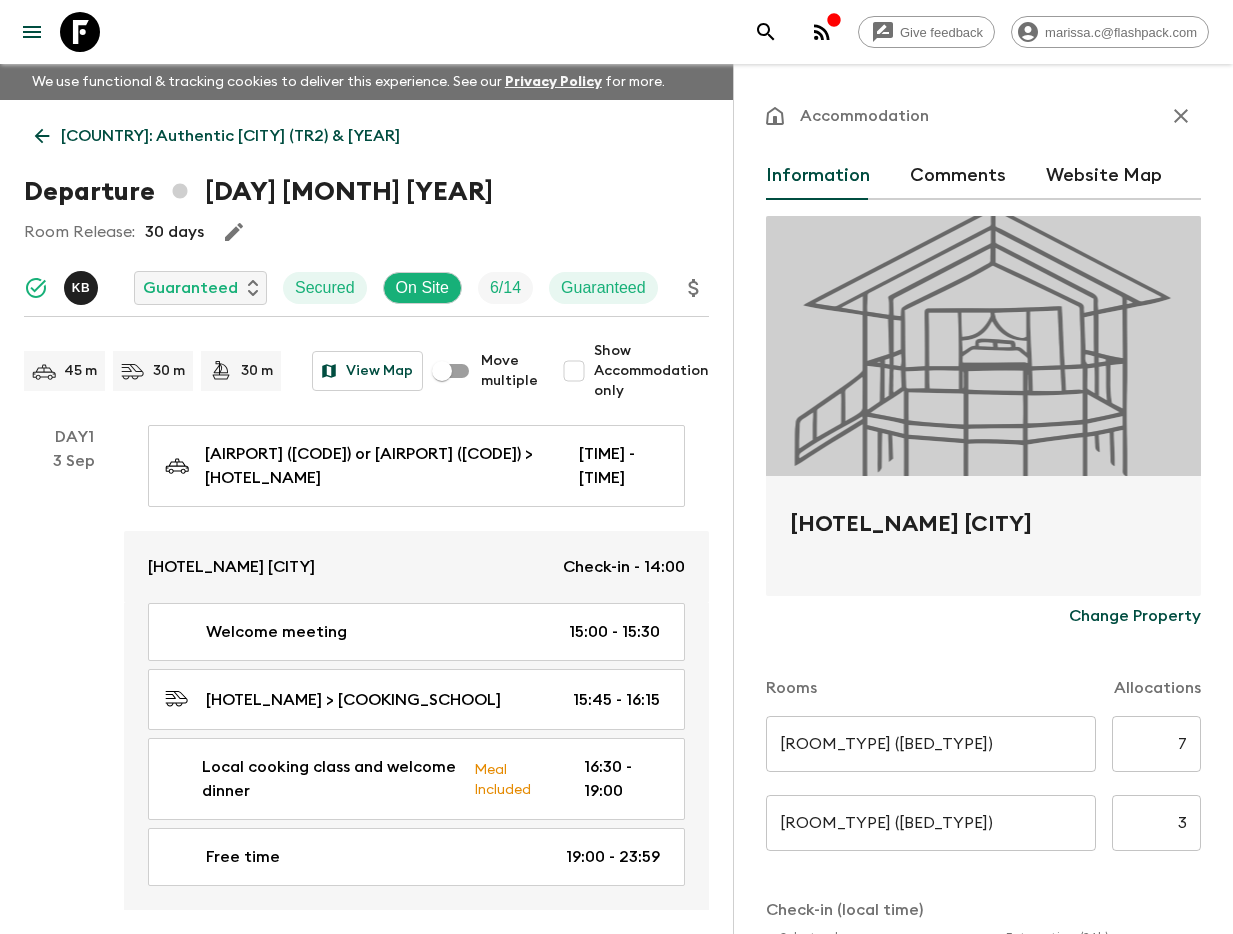 drag, startPoint x: 787, startPoint y: 525, endPoint x: 1044, endPoint y: 530, distance: 257.04865 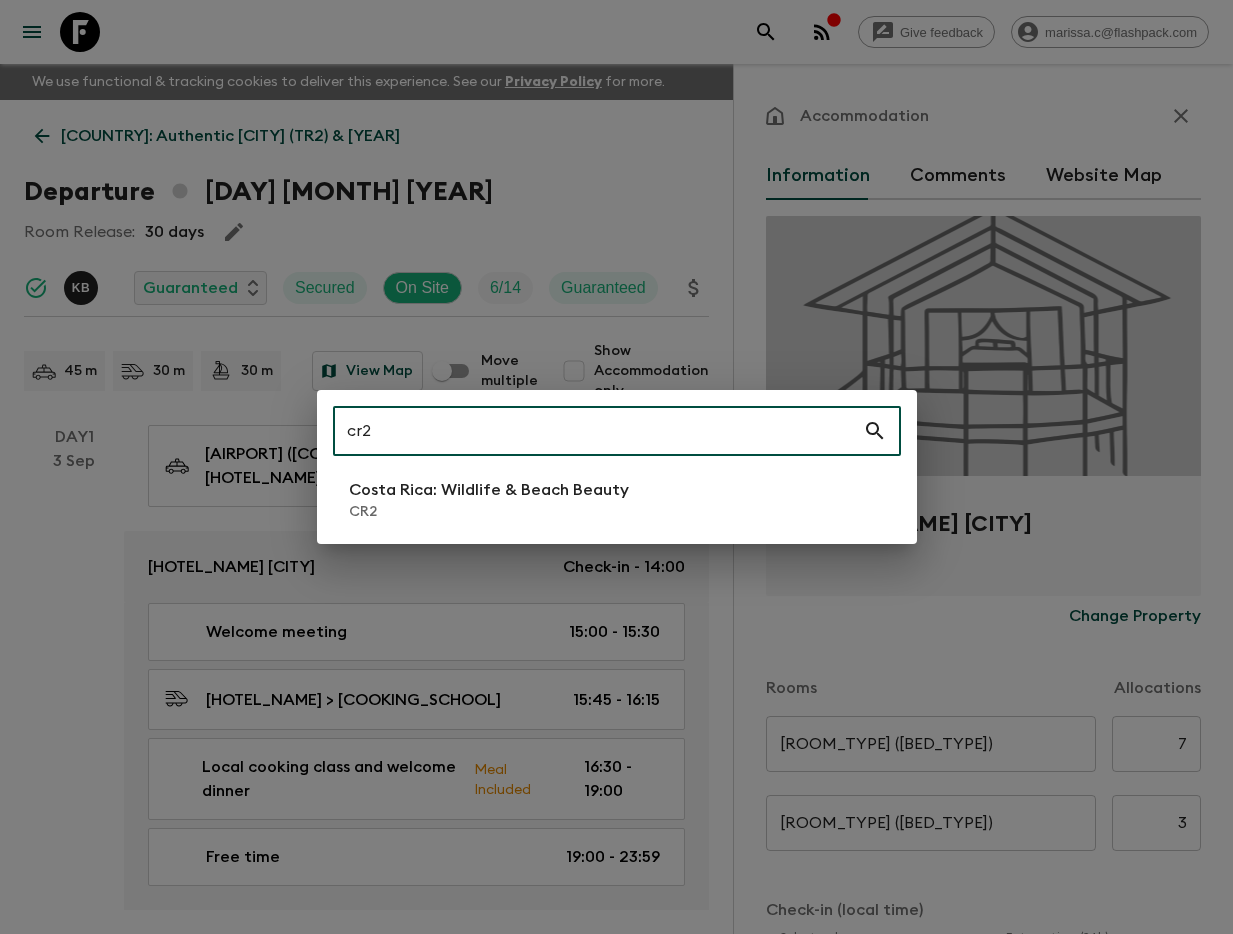 type on "cr2" 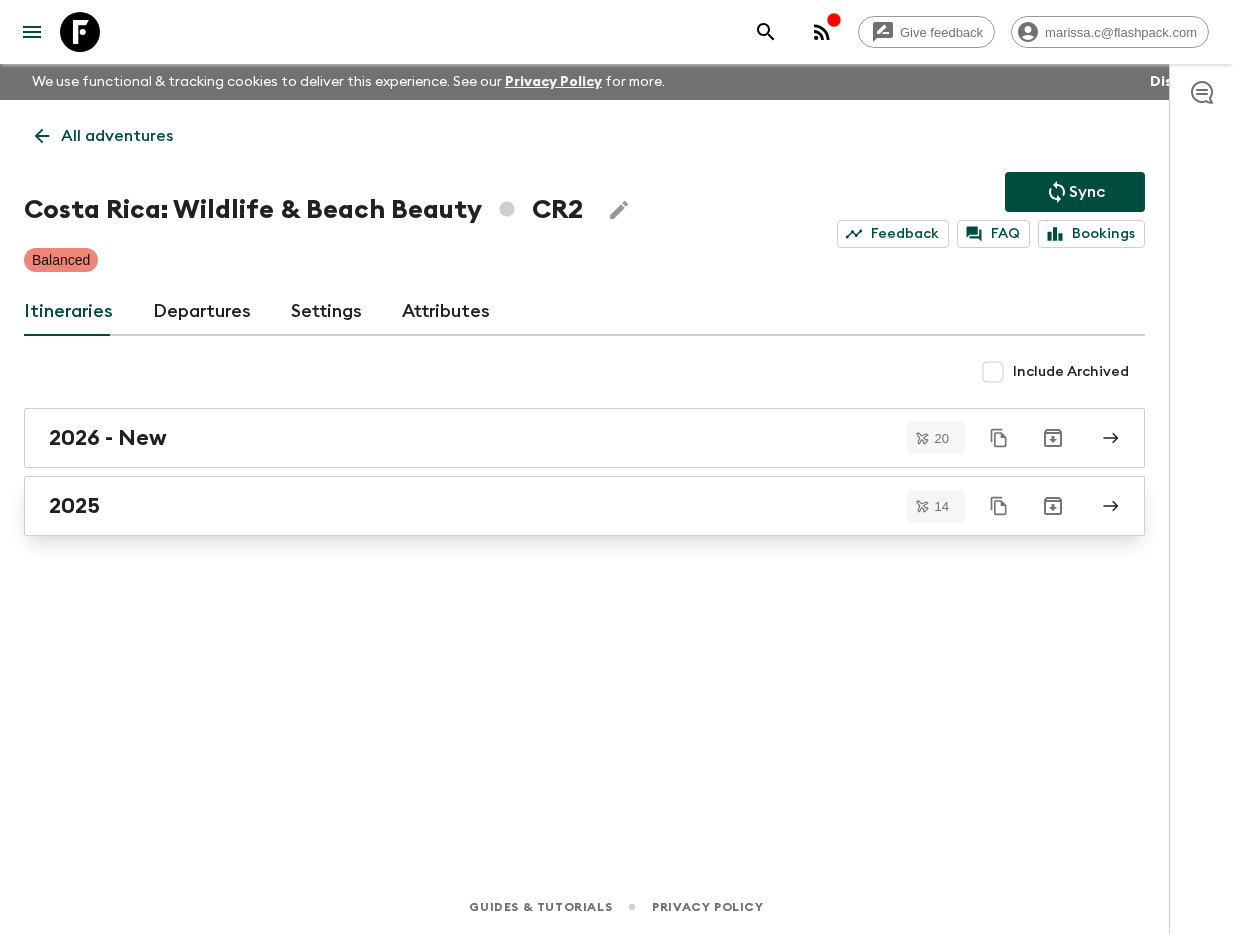 click on "2025" at bounding box center [565, 506] 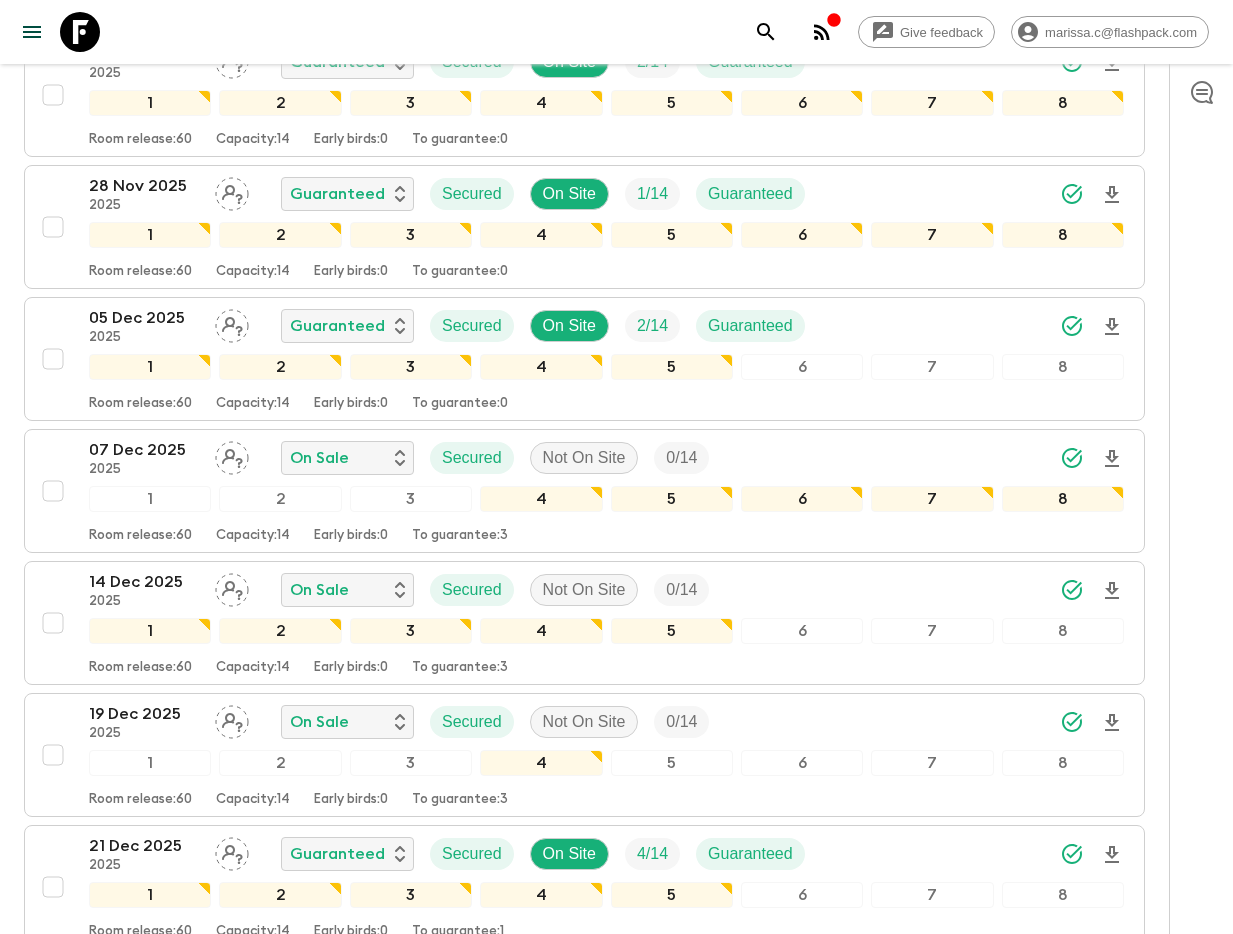 scroll, scrollTop: 1148, scrollLeft: 0, axis: vertical 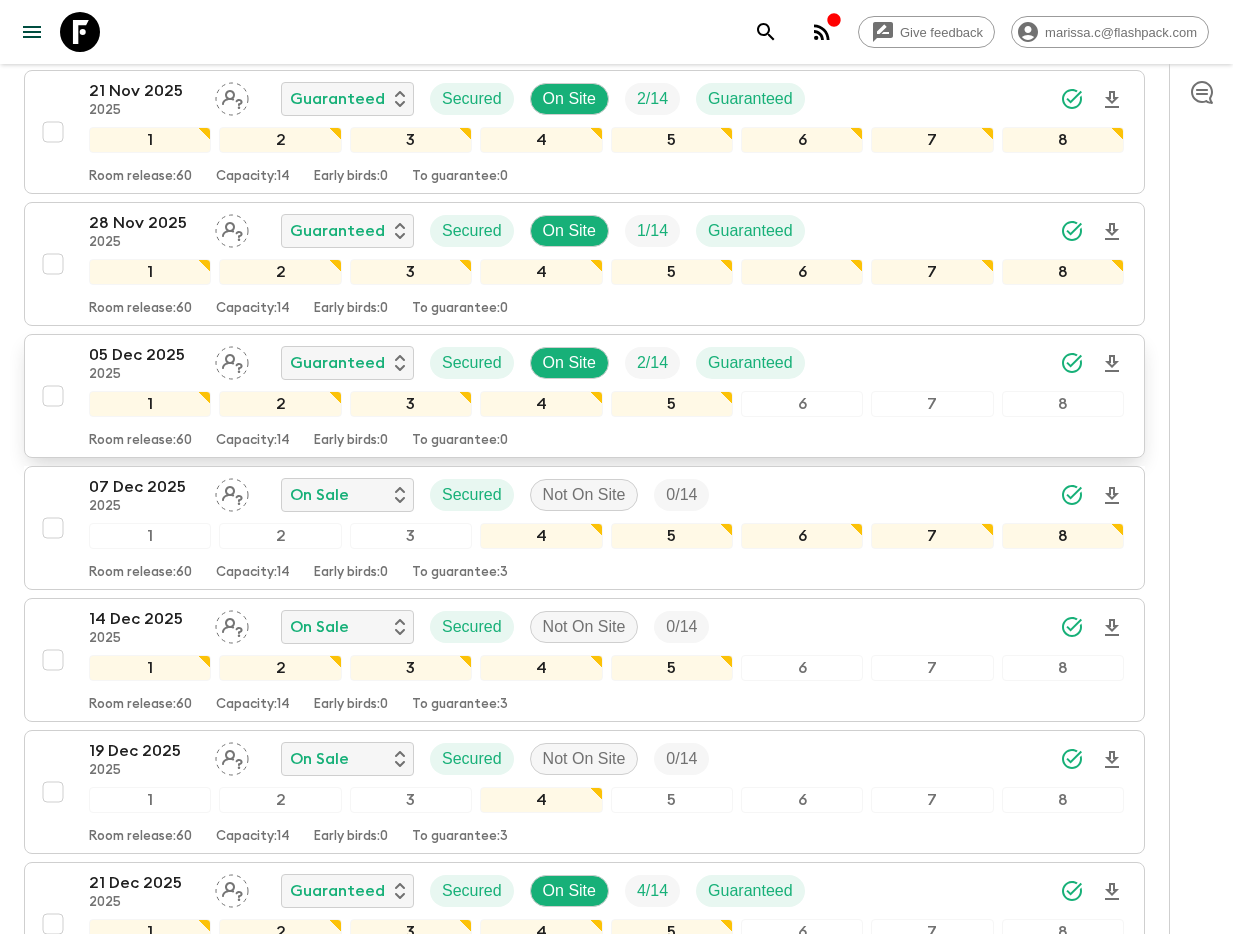 click on "05 Dec 2025" at bounding box center [144, 355] 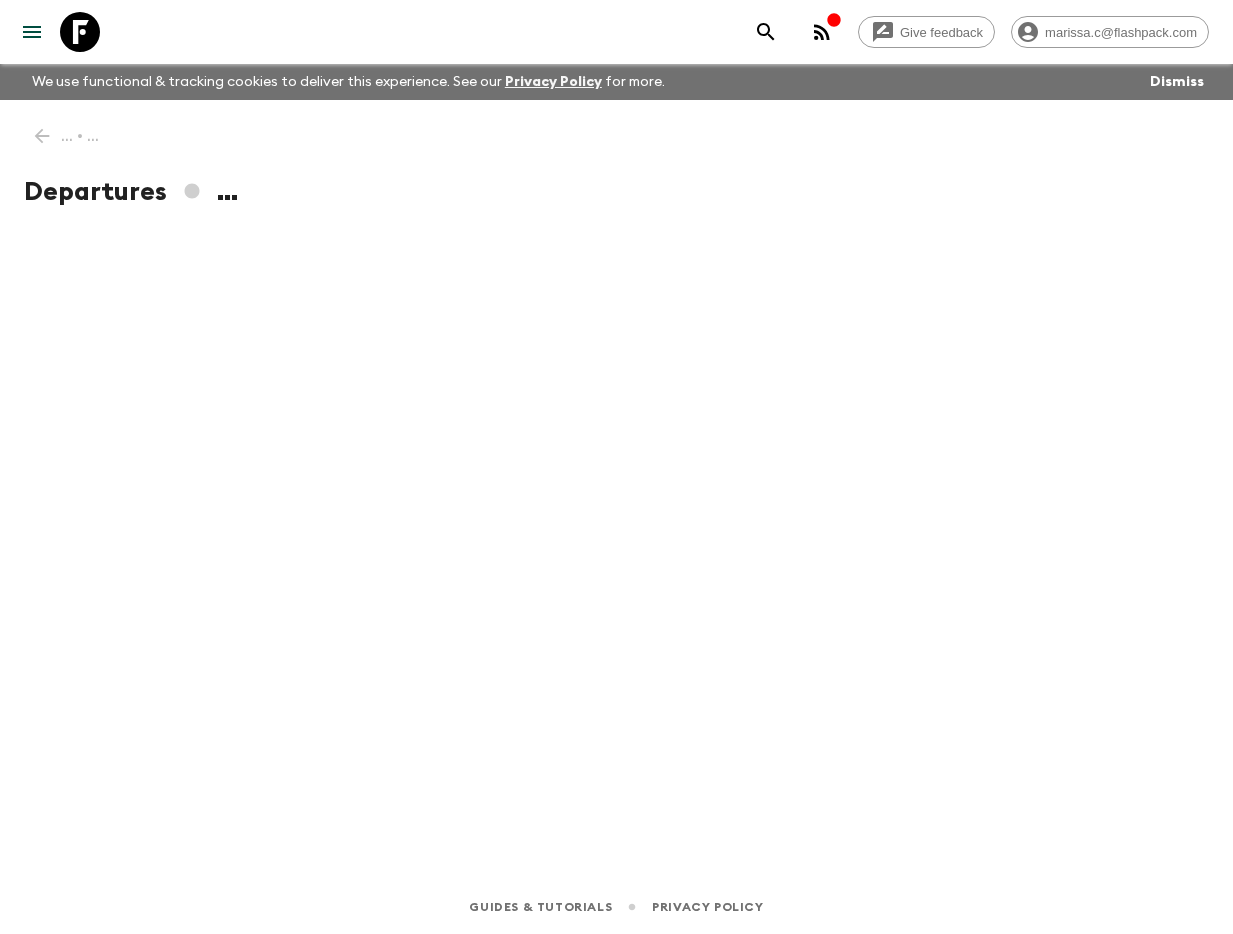 scroll, scrollTop: 0, scrollLeft: 0, axis: both 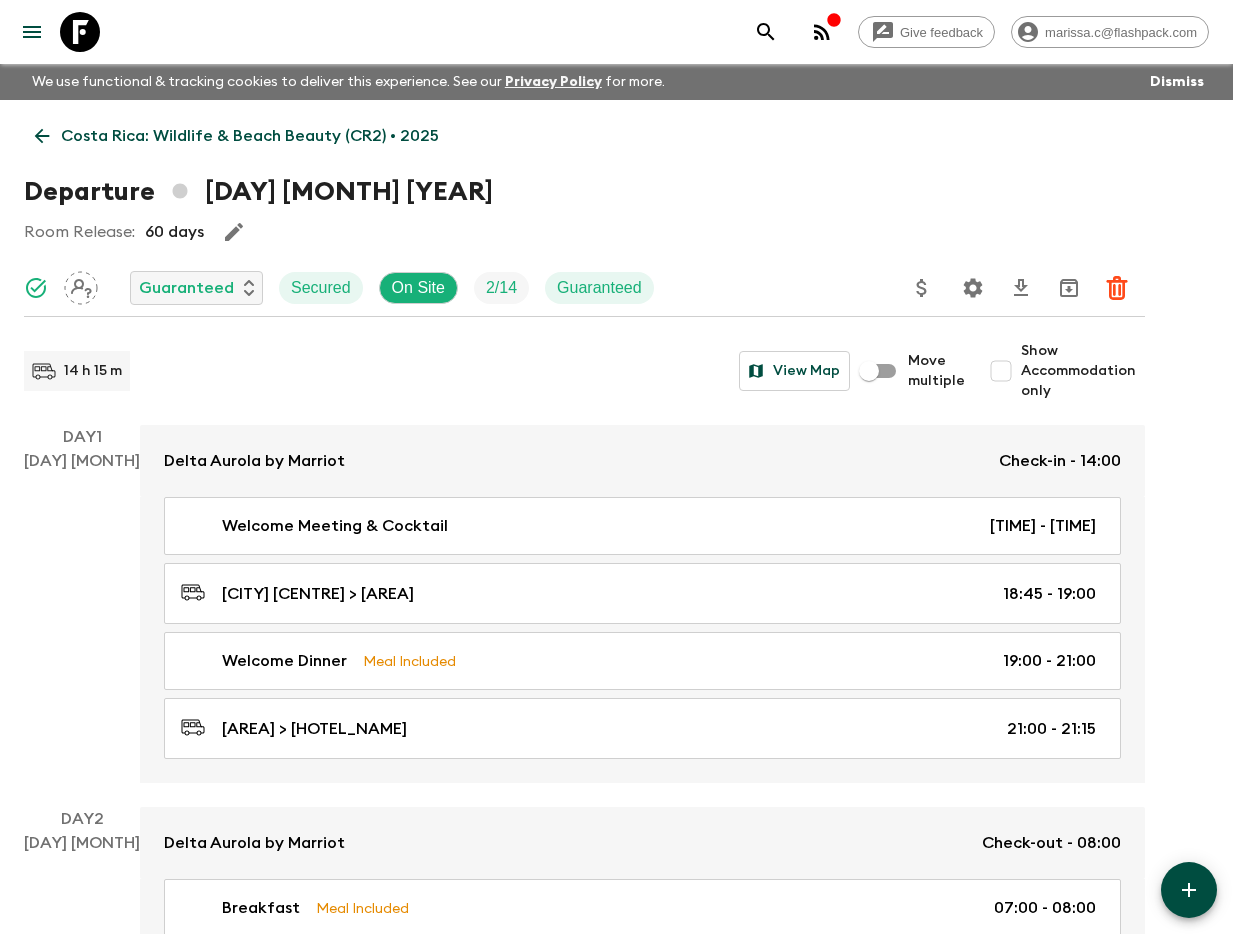 click on "Show Accommodation only" at bounding box center (1001, 371) 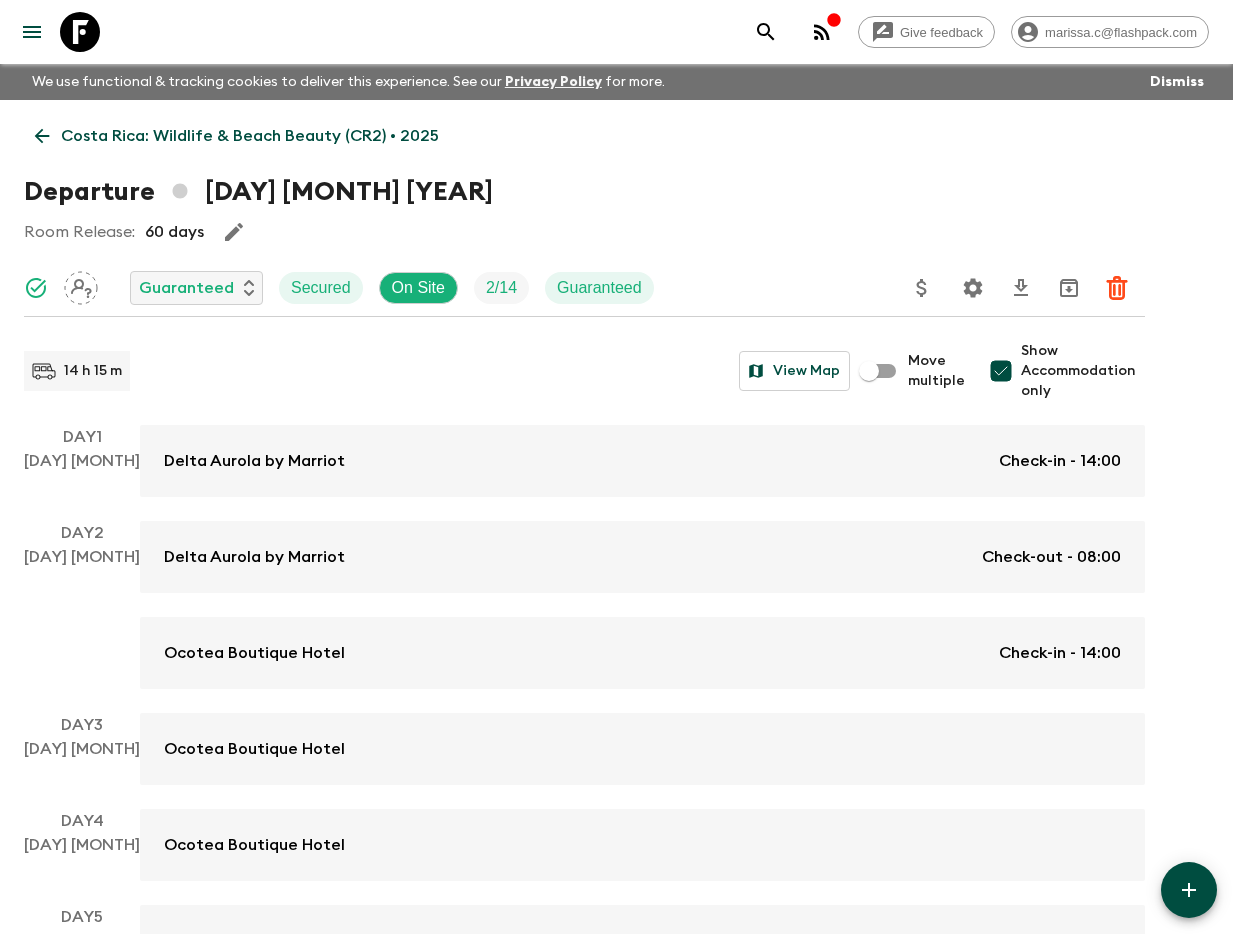 click on "Show Accommodation only" at bounding box center [1001, 371] 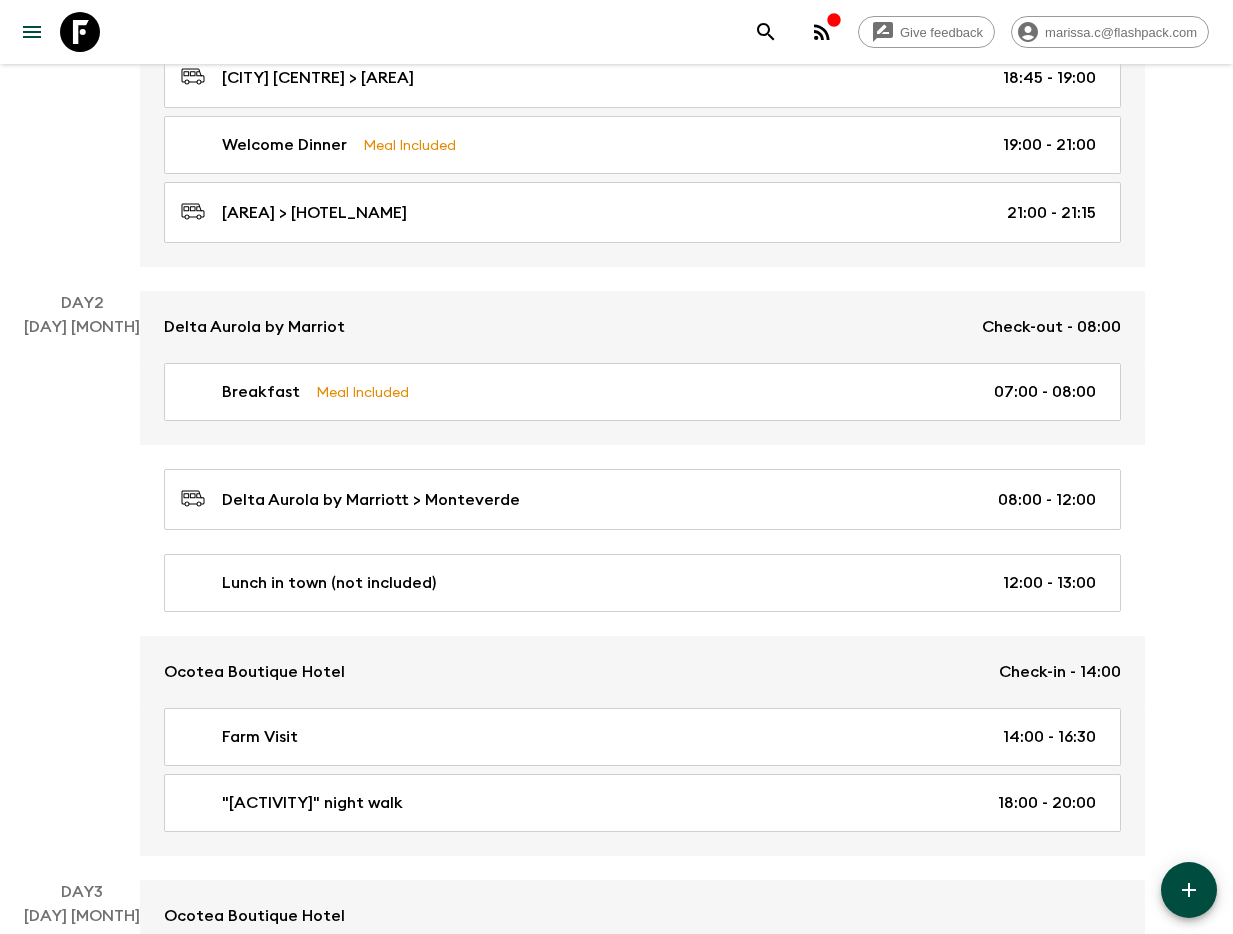 scroll, scrollTop: 559, scrollLeft: 0, axis: vertical 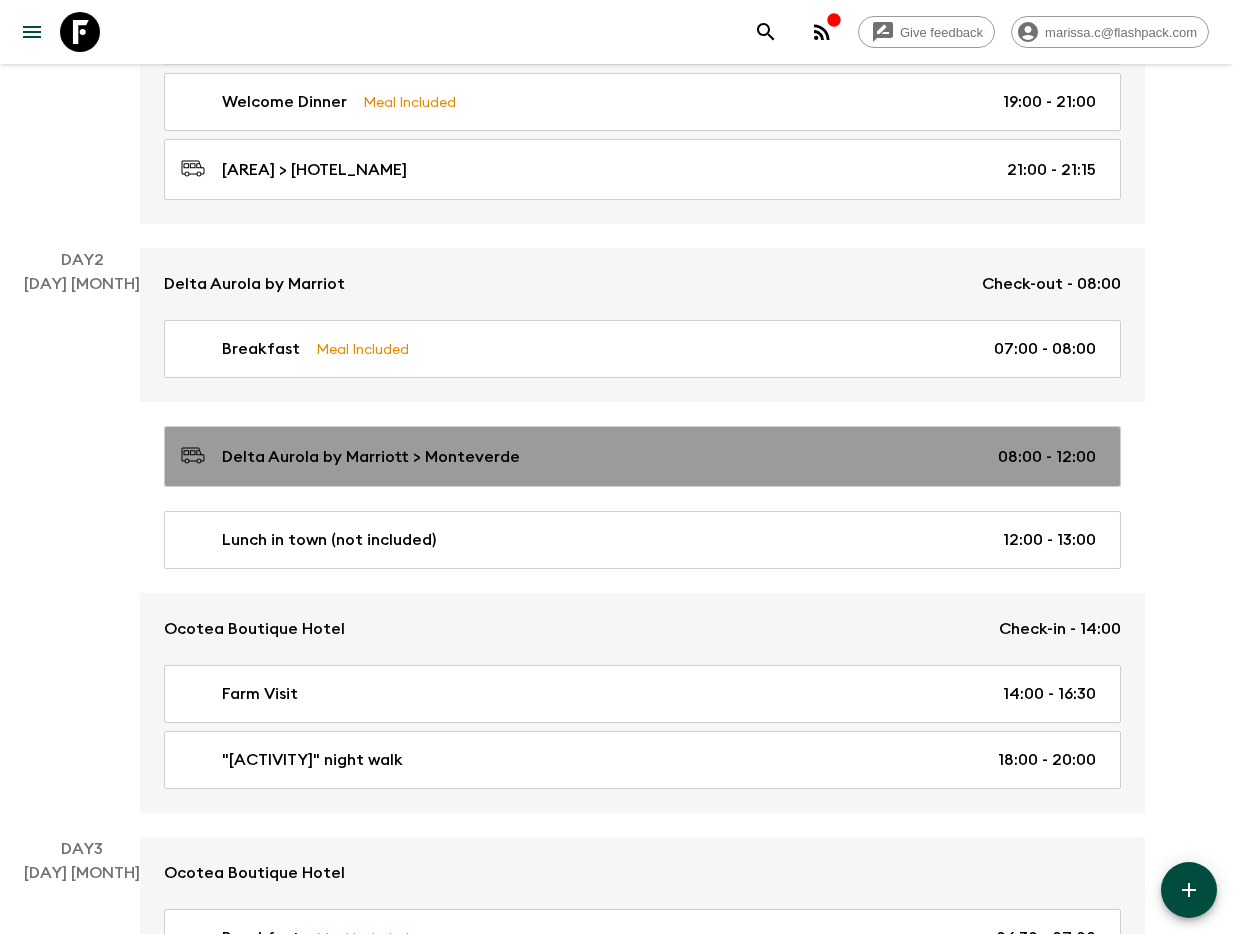 click on "[HOTEL_NAME] > [LOCATION] [TIME] - [TIME]" at bounding box center [638, 456] 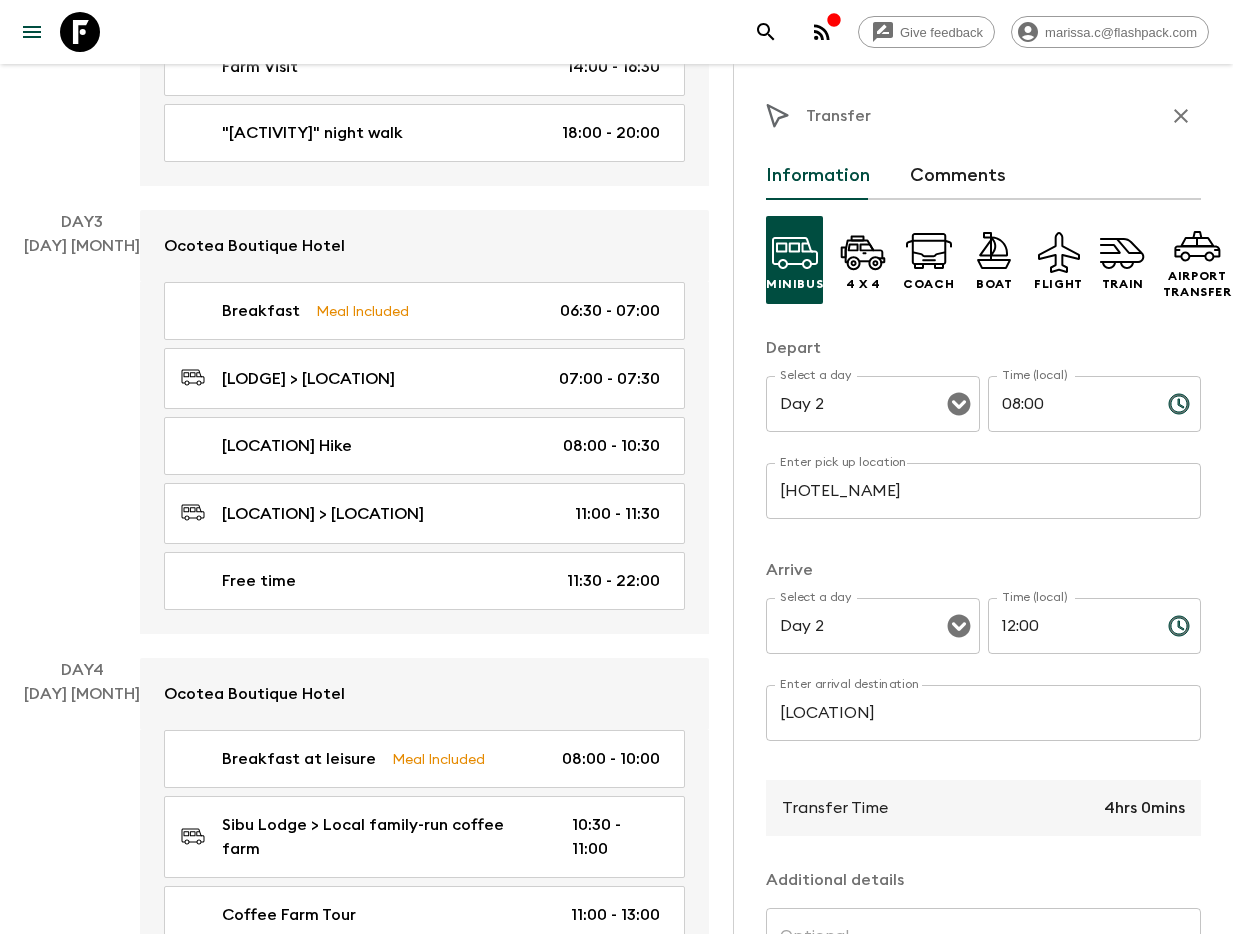 scroll, scrollTop: 1241, scrollLeft: 0, axis: vertical 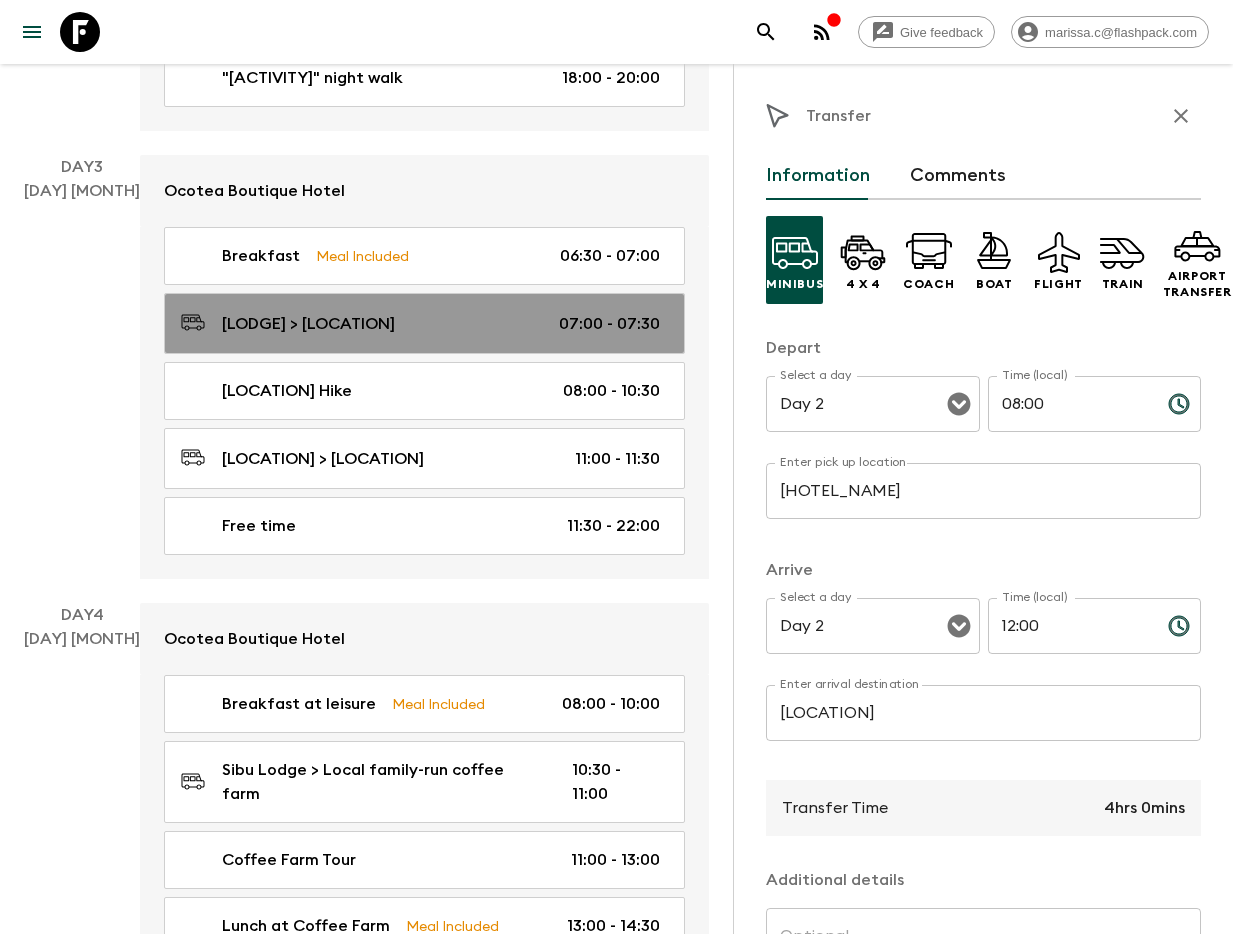 click on "[LODGE] > [LOCATION]" at bounding box center (308, 324) 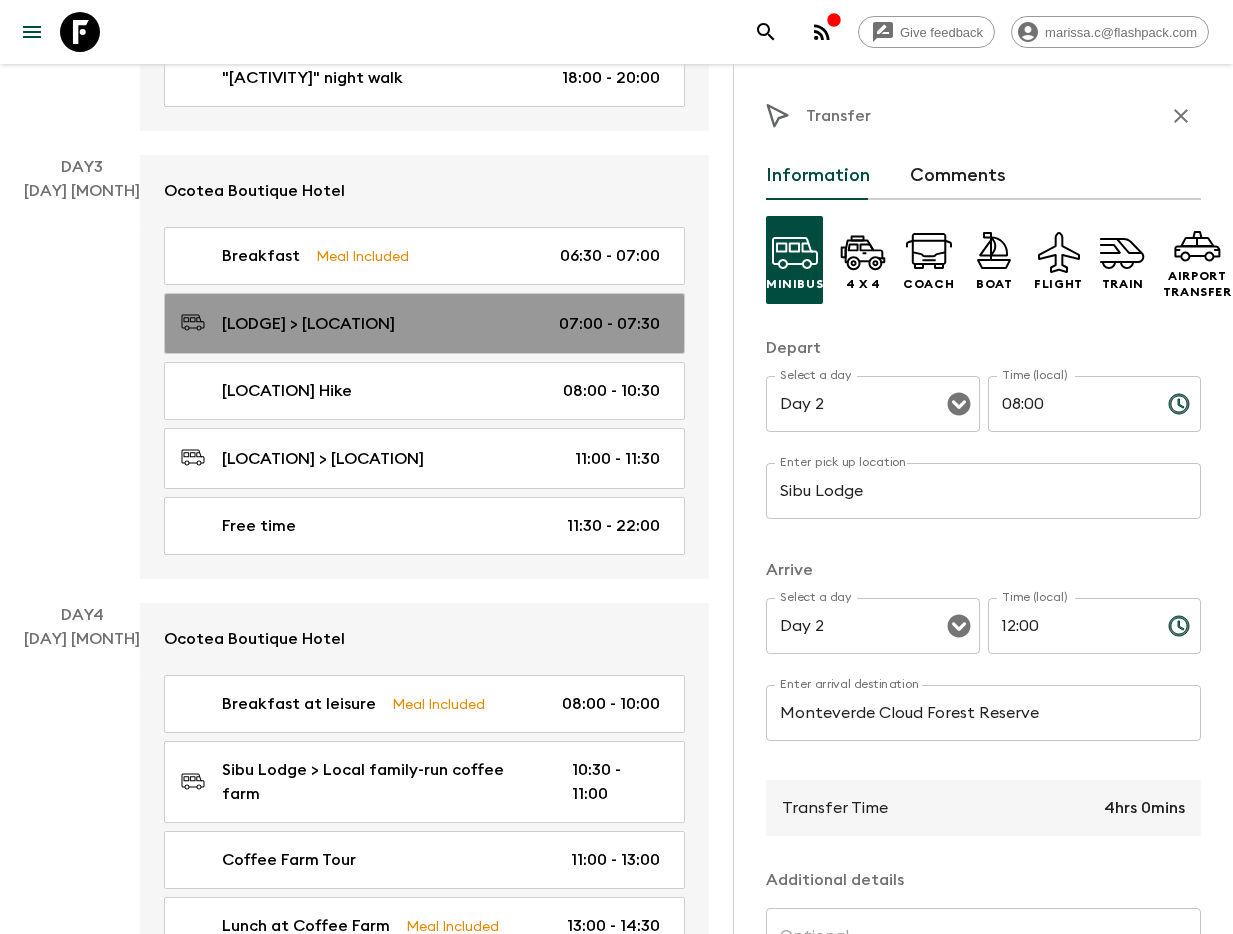 type on "Day 3" 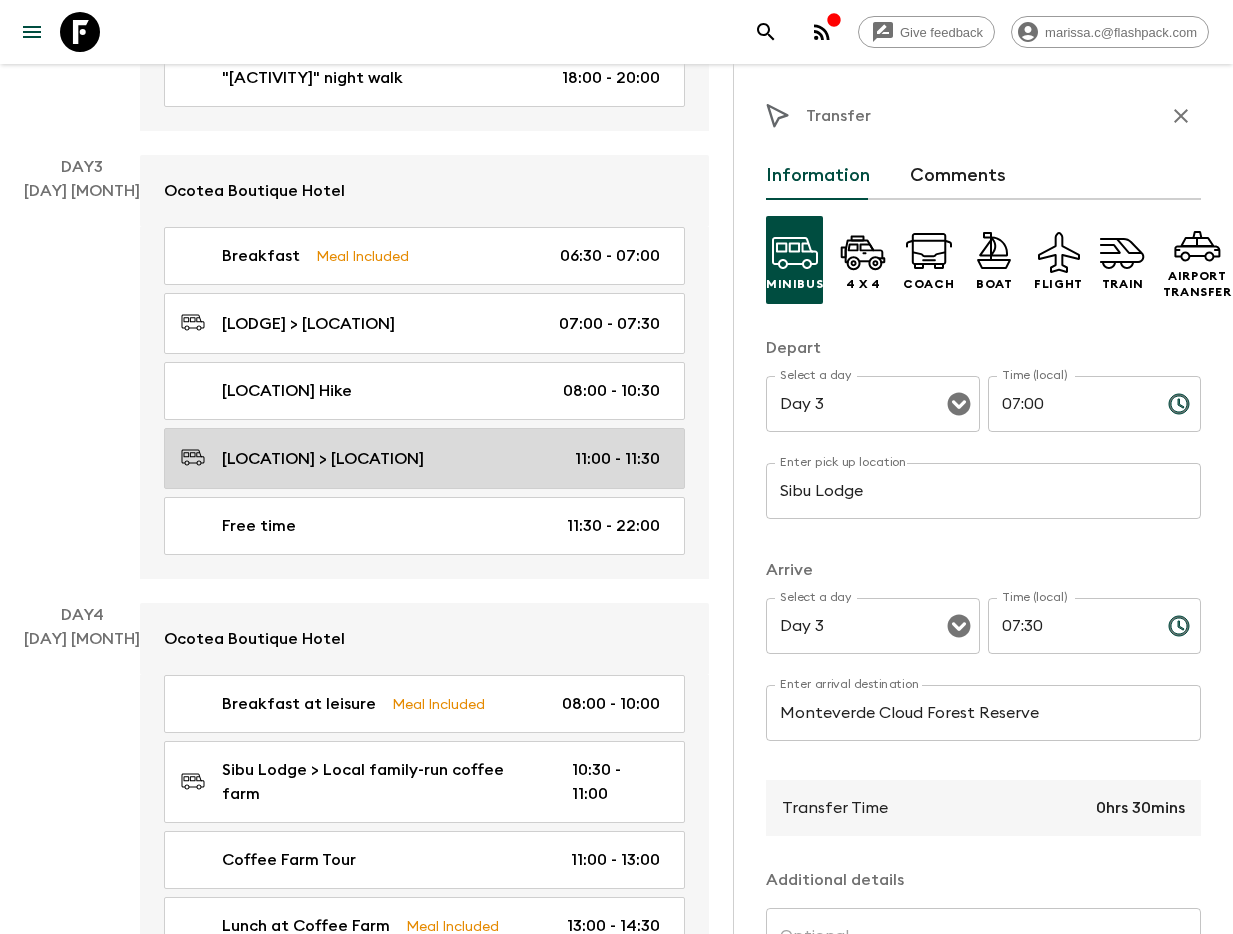 click on "[LOCATION] > [LOCATION]" at bounding box center (323, 459) 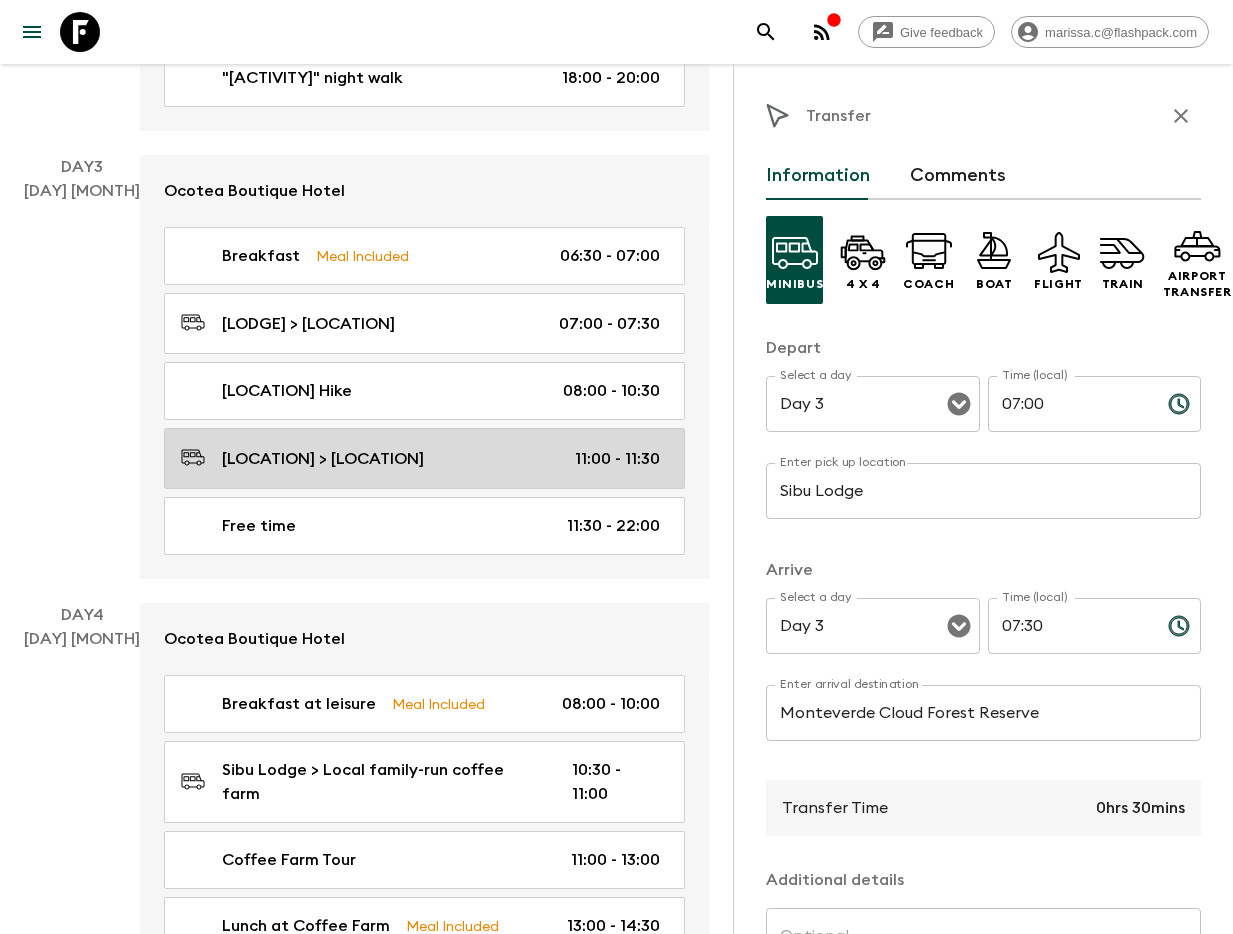 type on "Monteverde Cloud Forest Reserve" 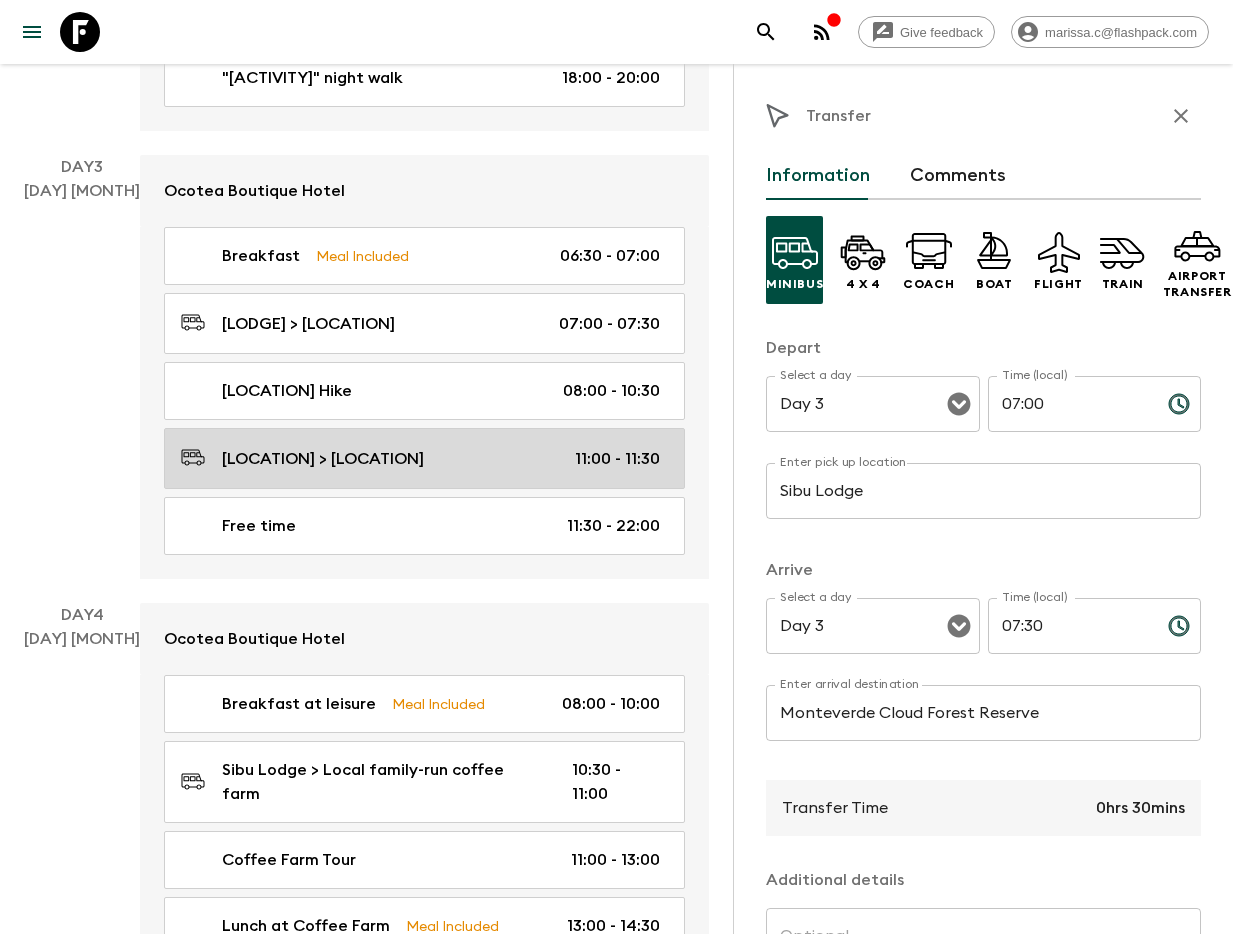 type on "Sibu Lodge" 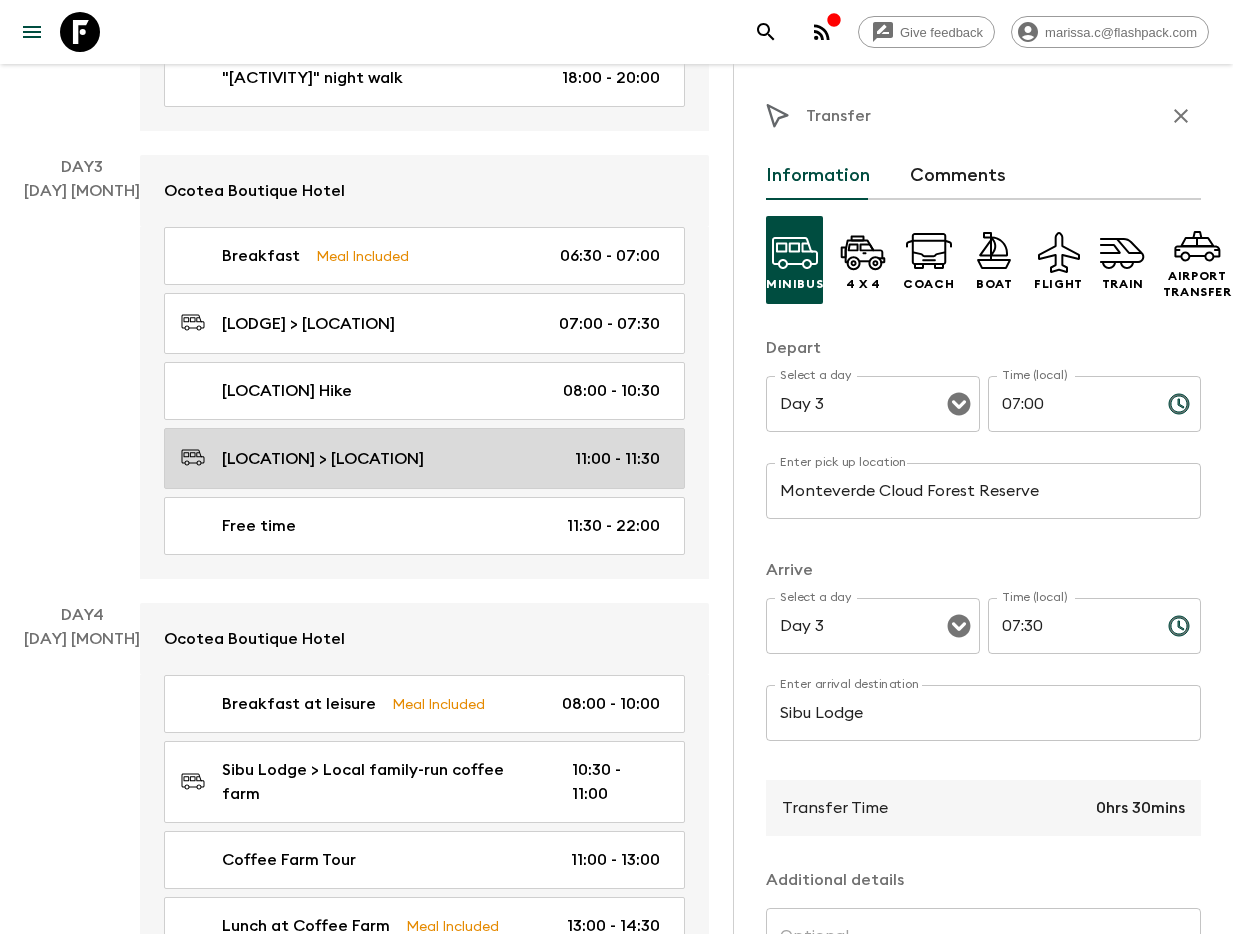 type on "11:00" 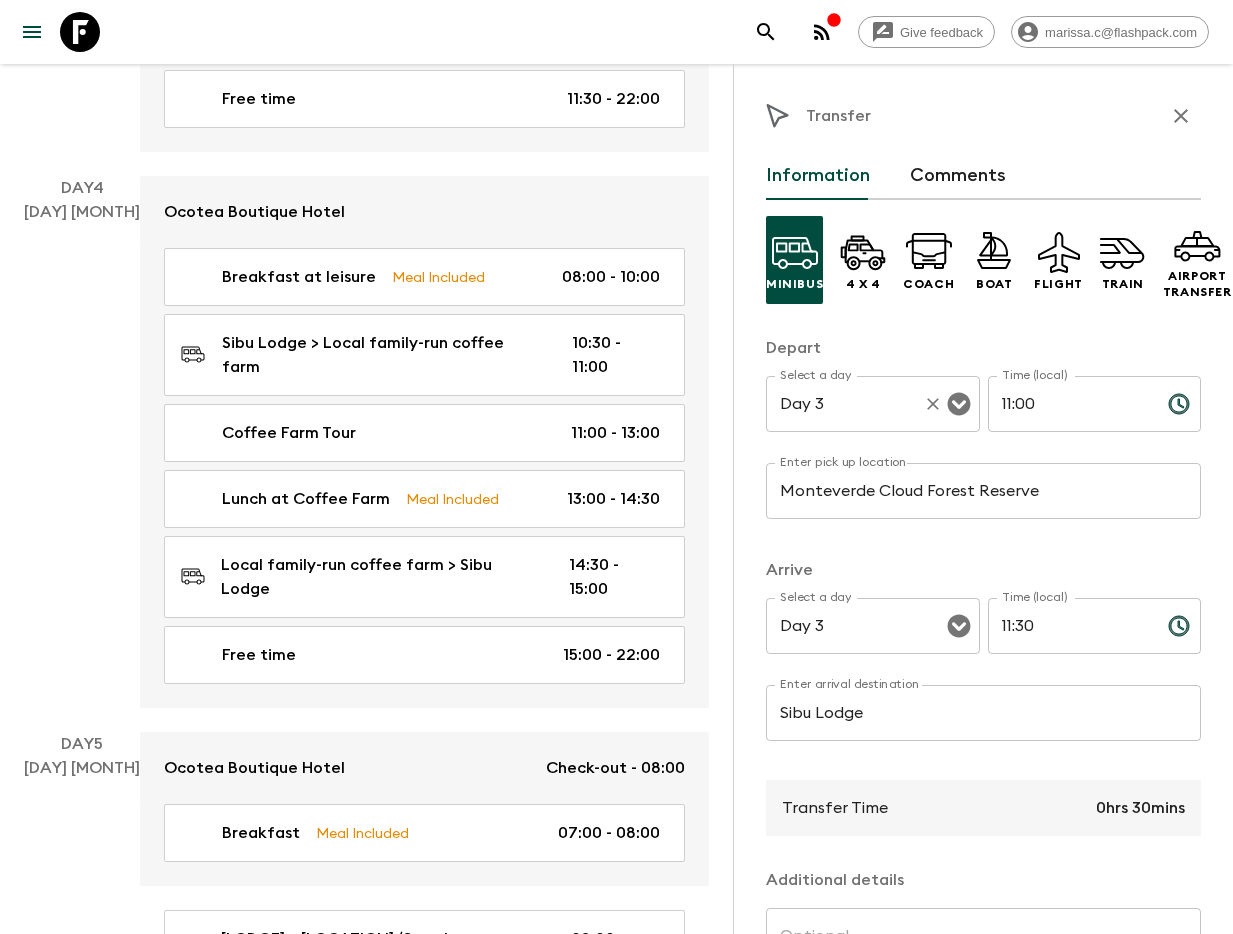 scroll, scrollTop: 1674, scrollLeft: 0, axis: vertical 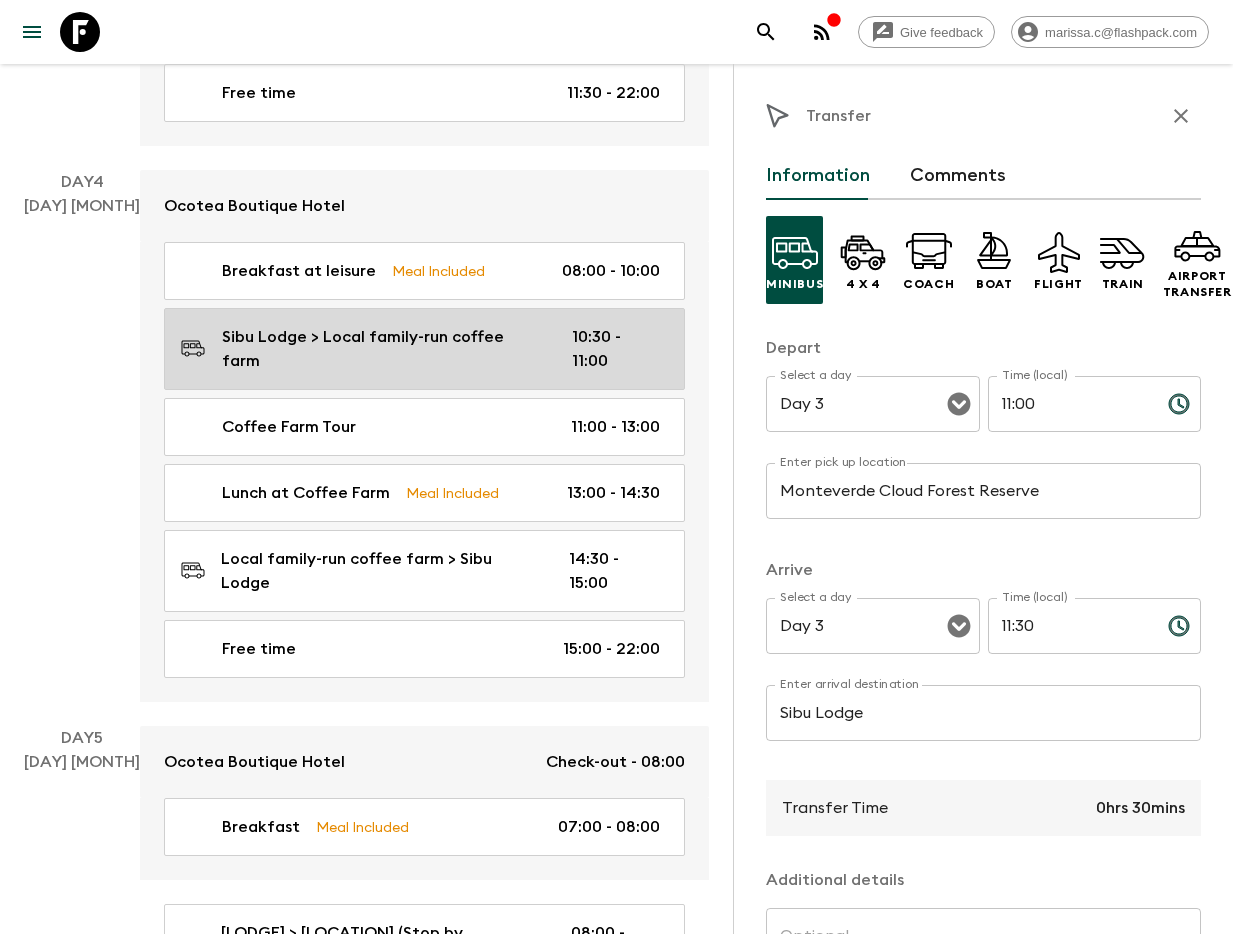 click on "10:30 - 11:00" at bounding box center [616, 349] 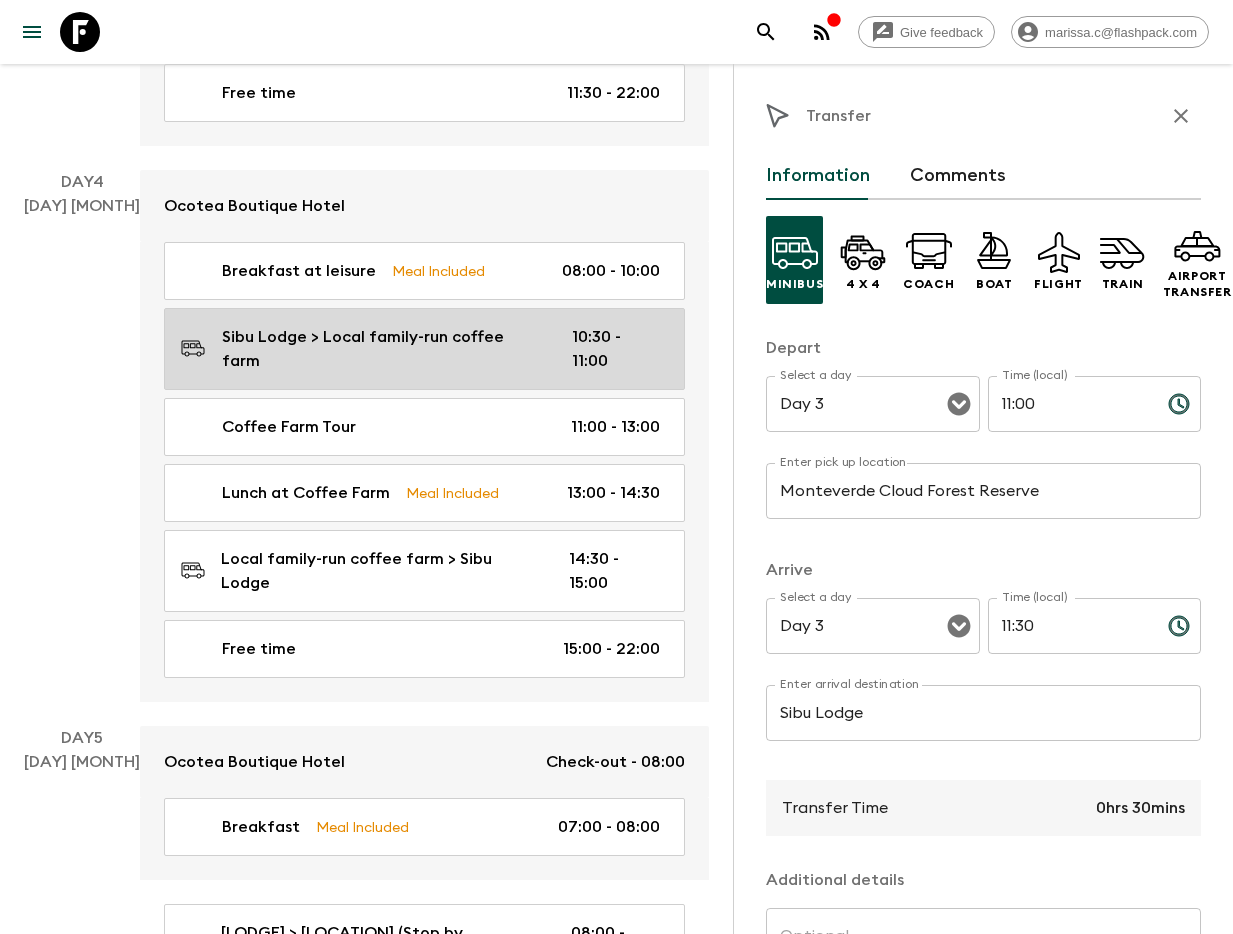 type on "Sibu Lodge" 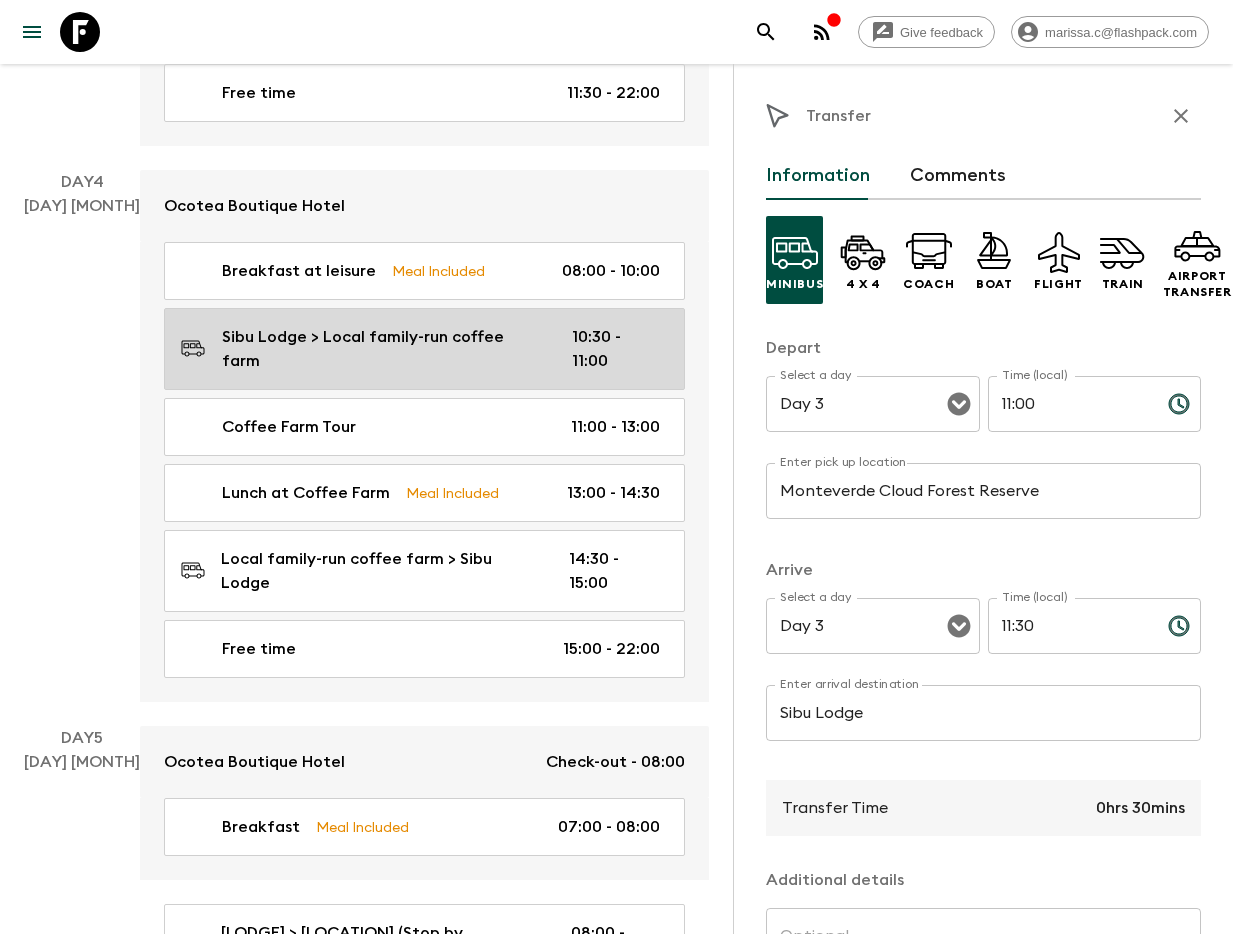 type on "Local family-run coffee farm" 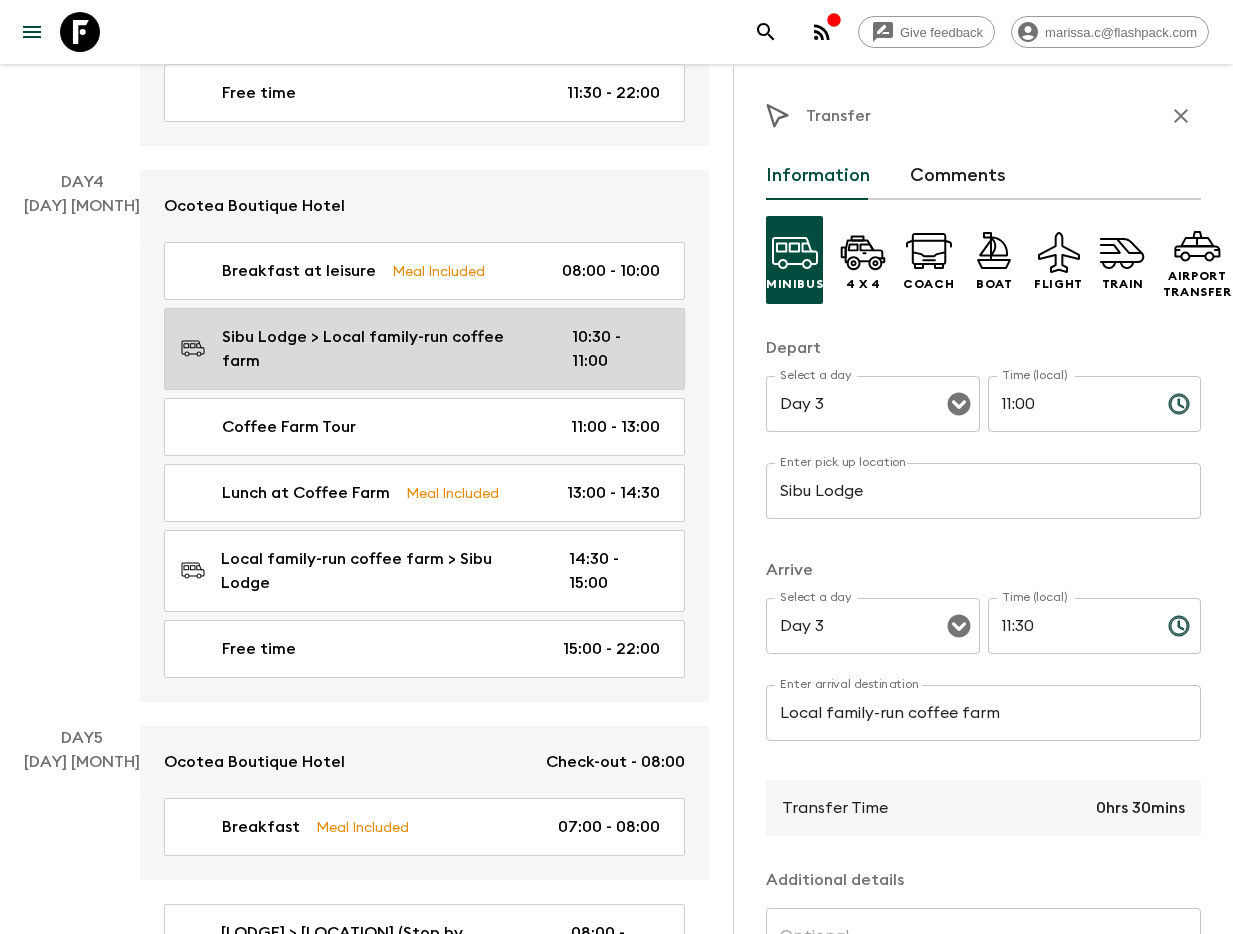 type on "Day 4" 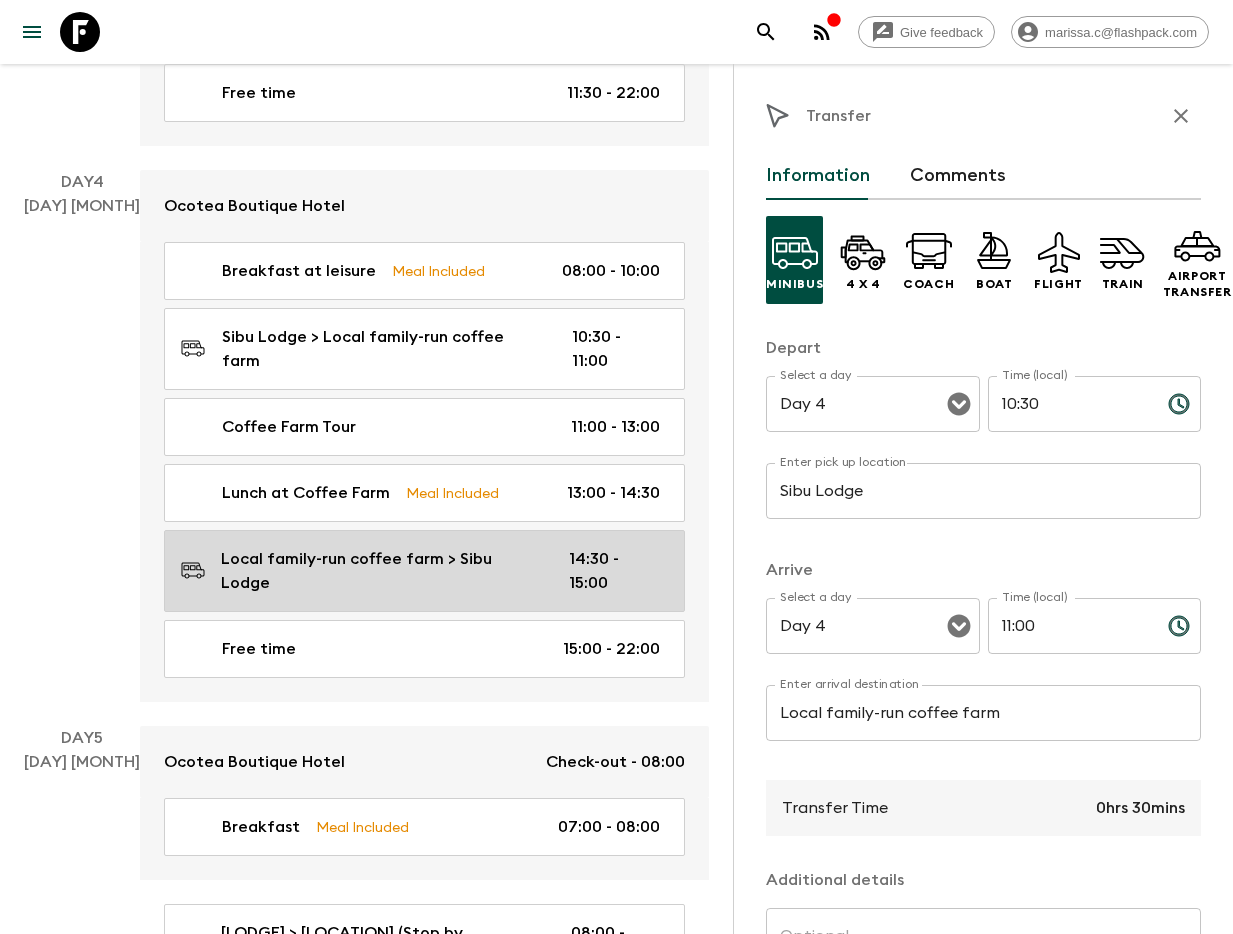 click on "Local family-run coffee farm > Sibu Lodge" at bounding box center [379, 571] 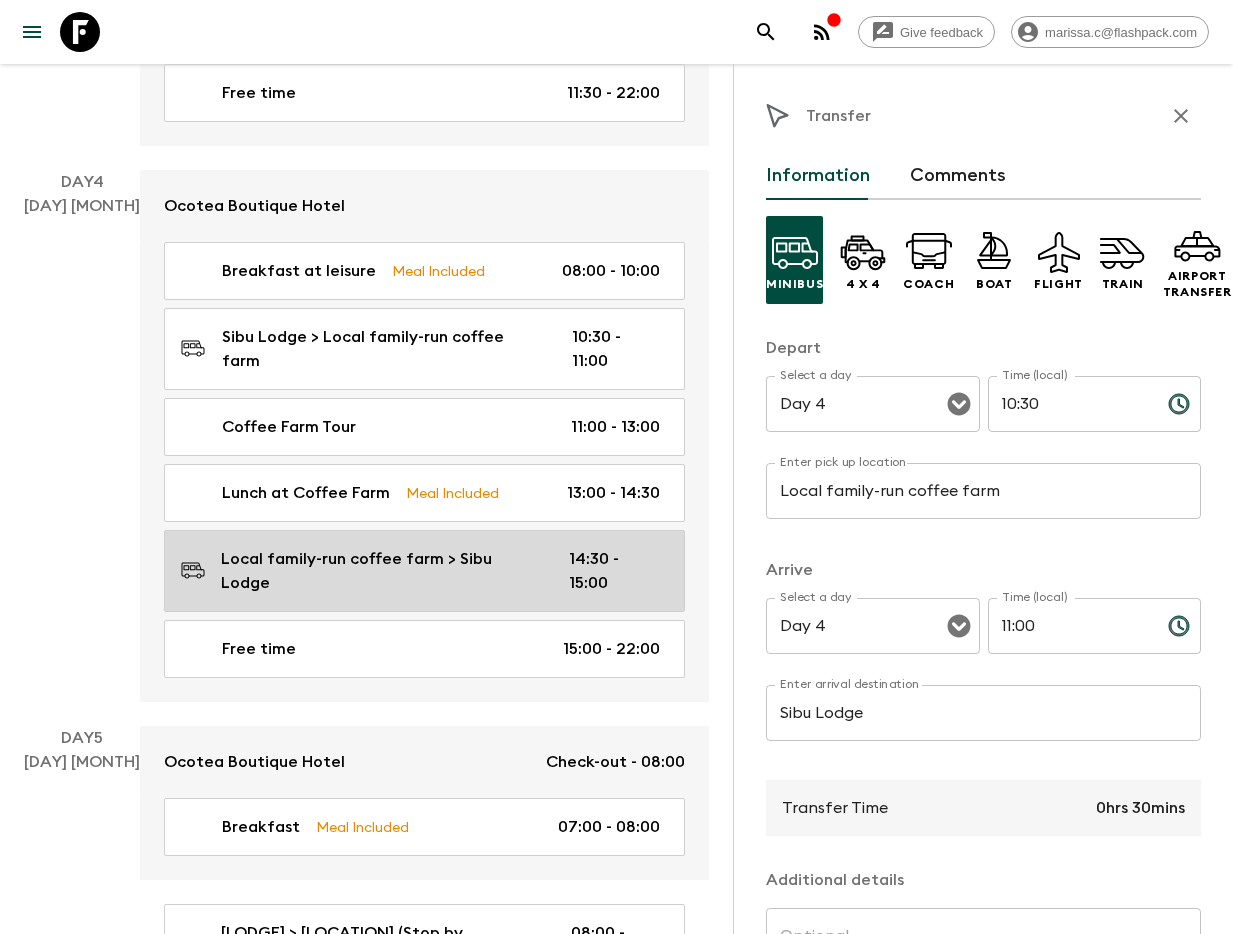 type on "14:30" 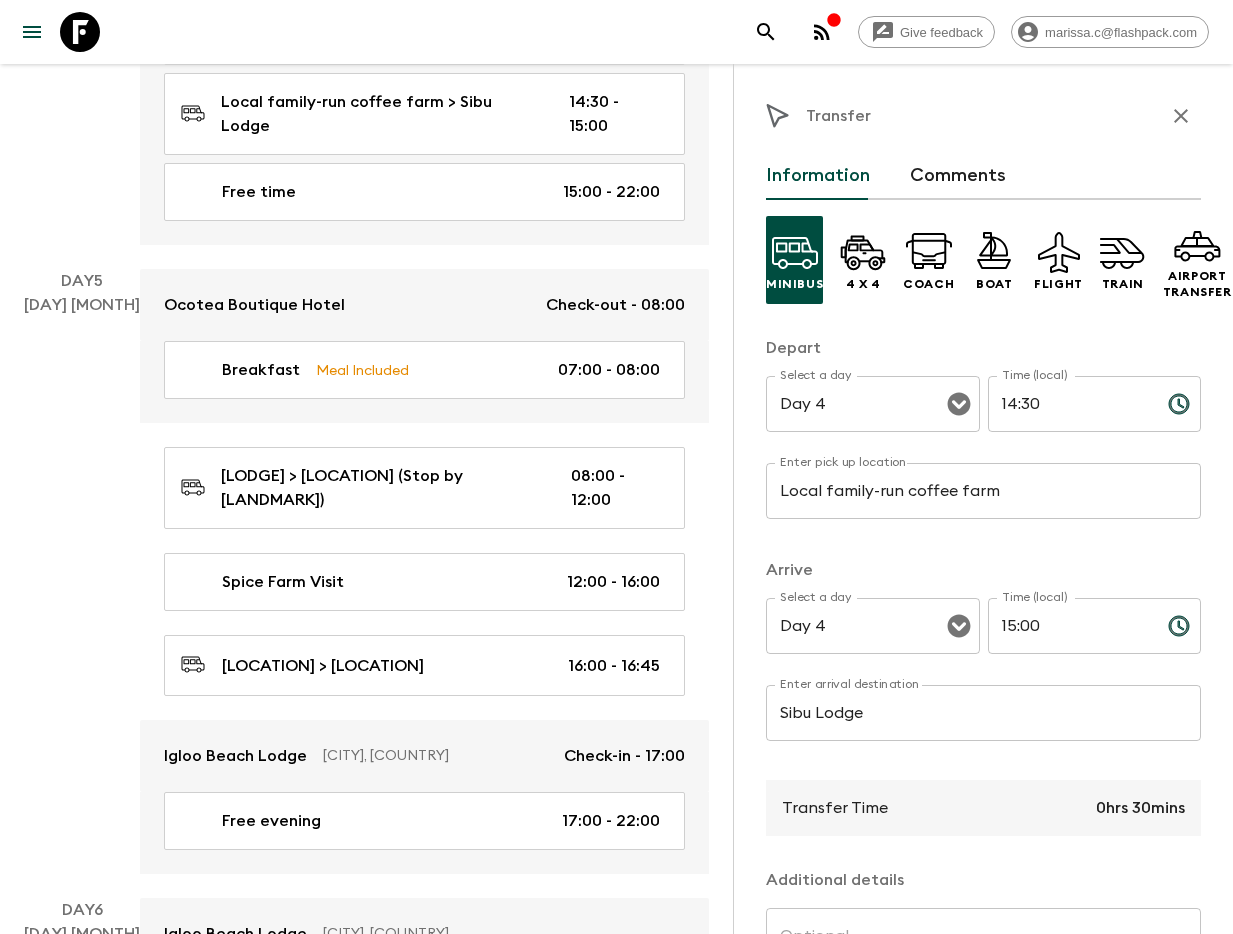scroll, scrollTop: 2138, scrollLeft: 0, axis: vertical 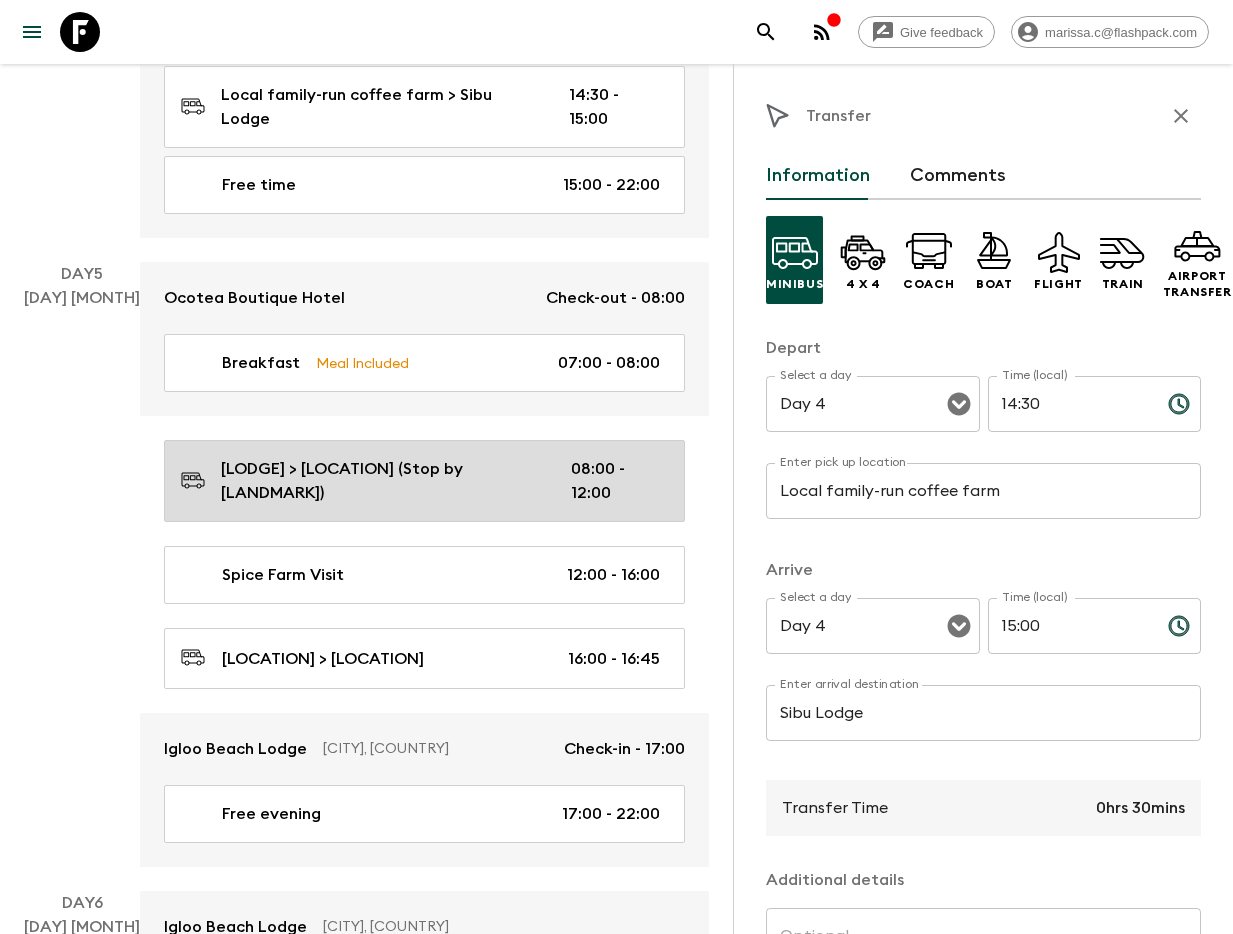 click on "[LODGE] > [LOCATION] (Stop by [LANDMARK])" at bounding box center [380, 481] 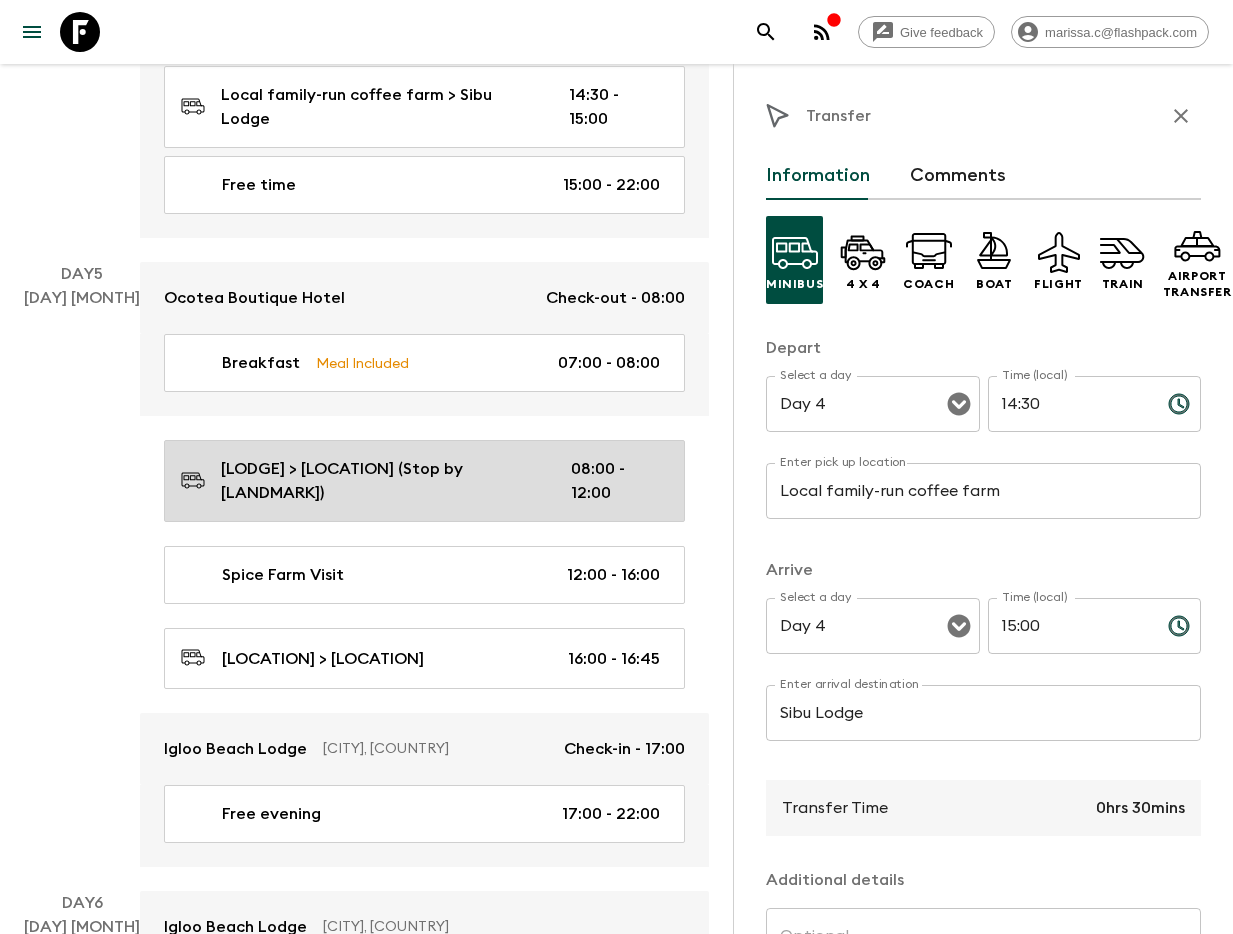 type on "Sibu Lodge" 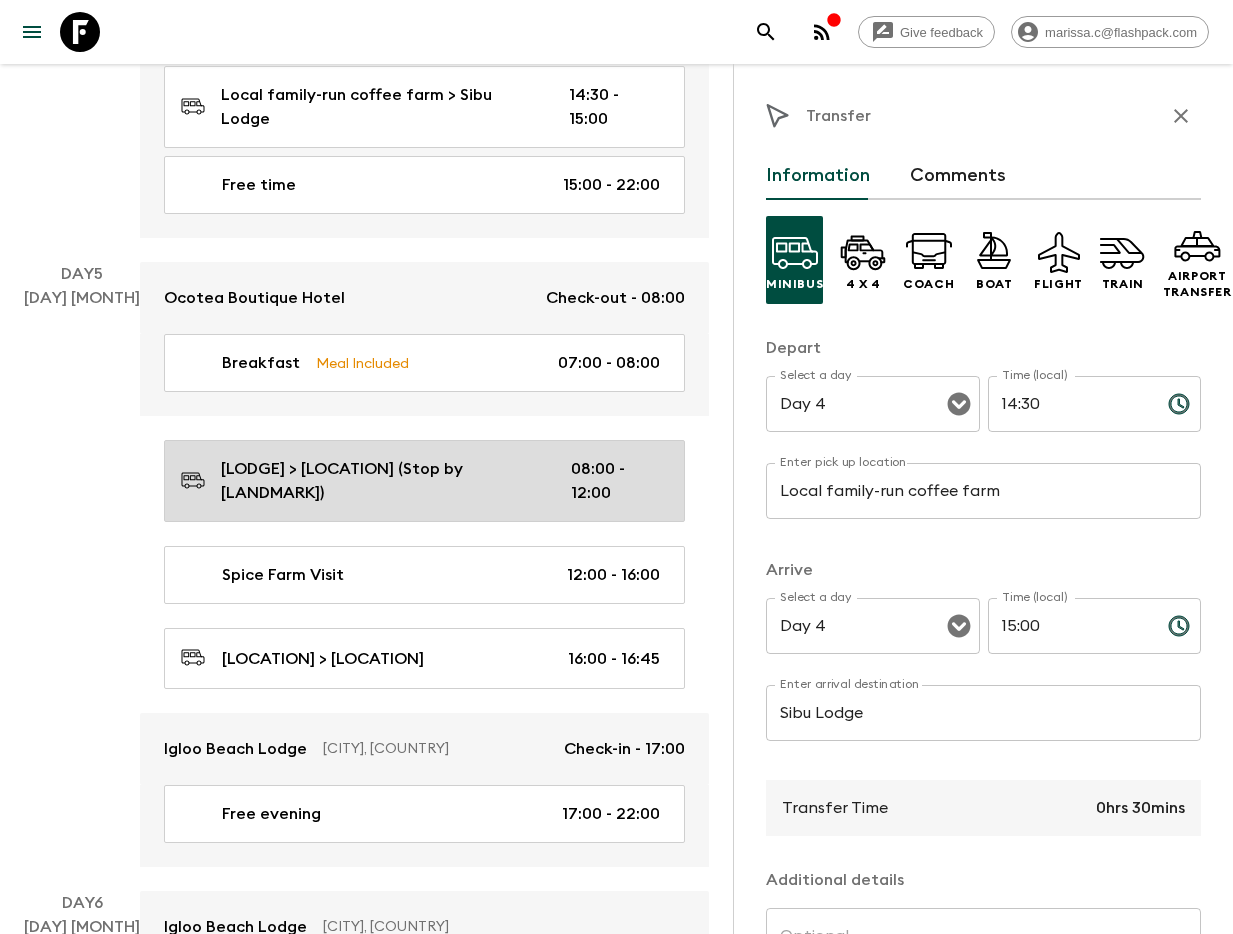 type on "[LOCATION] (Stop by [LANDMARK])" 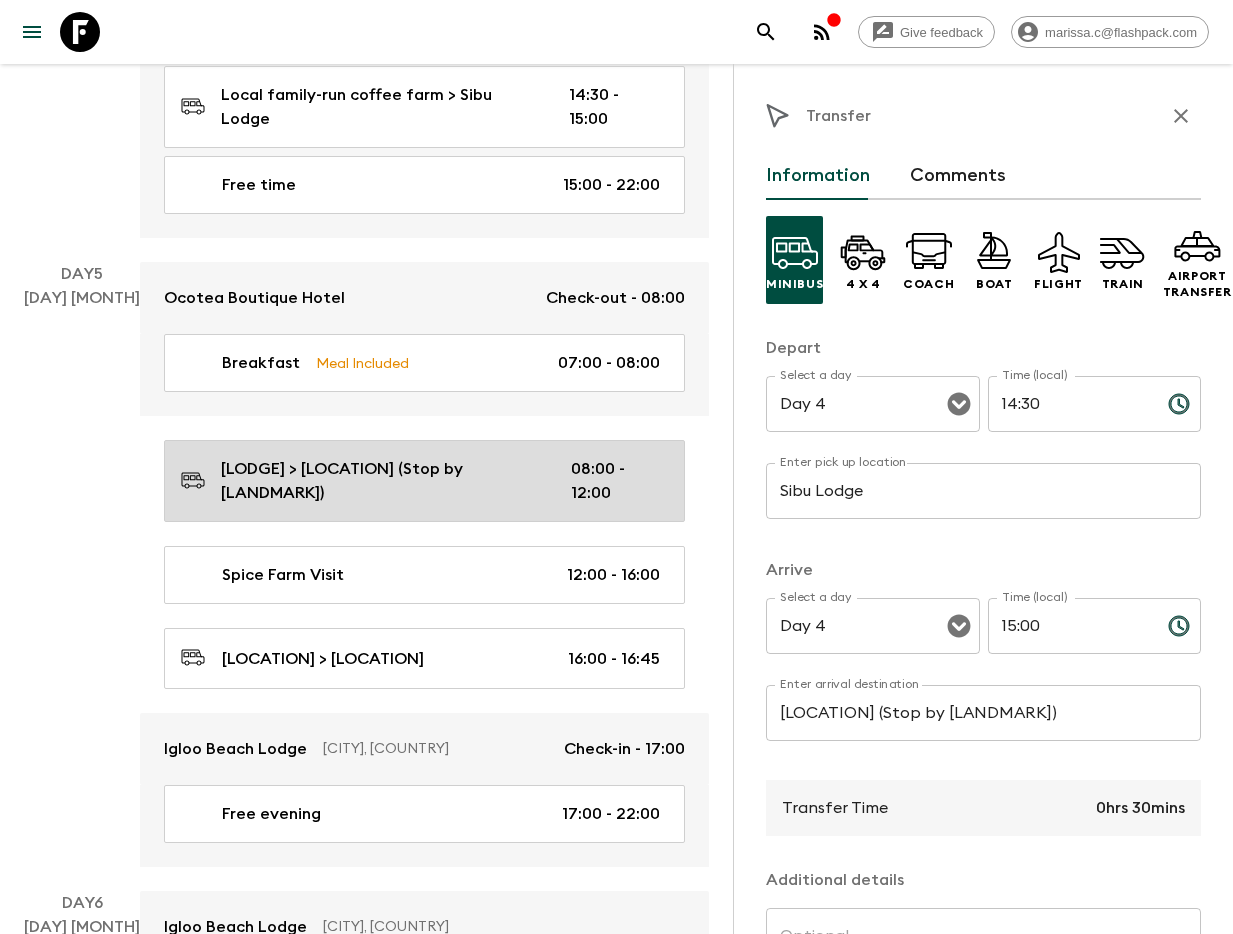 type on "Day 5" 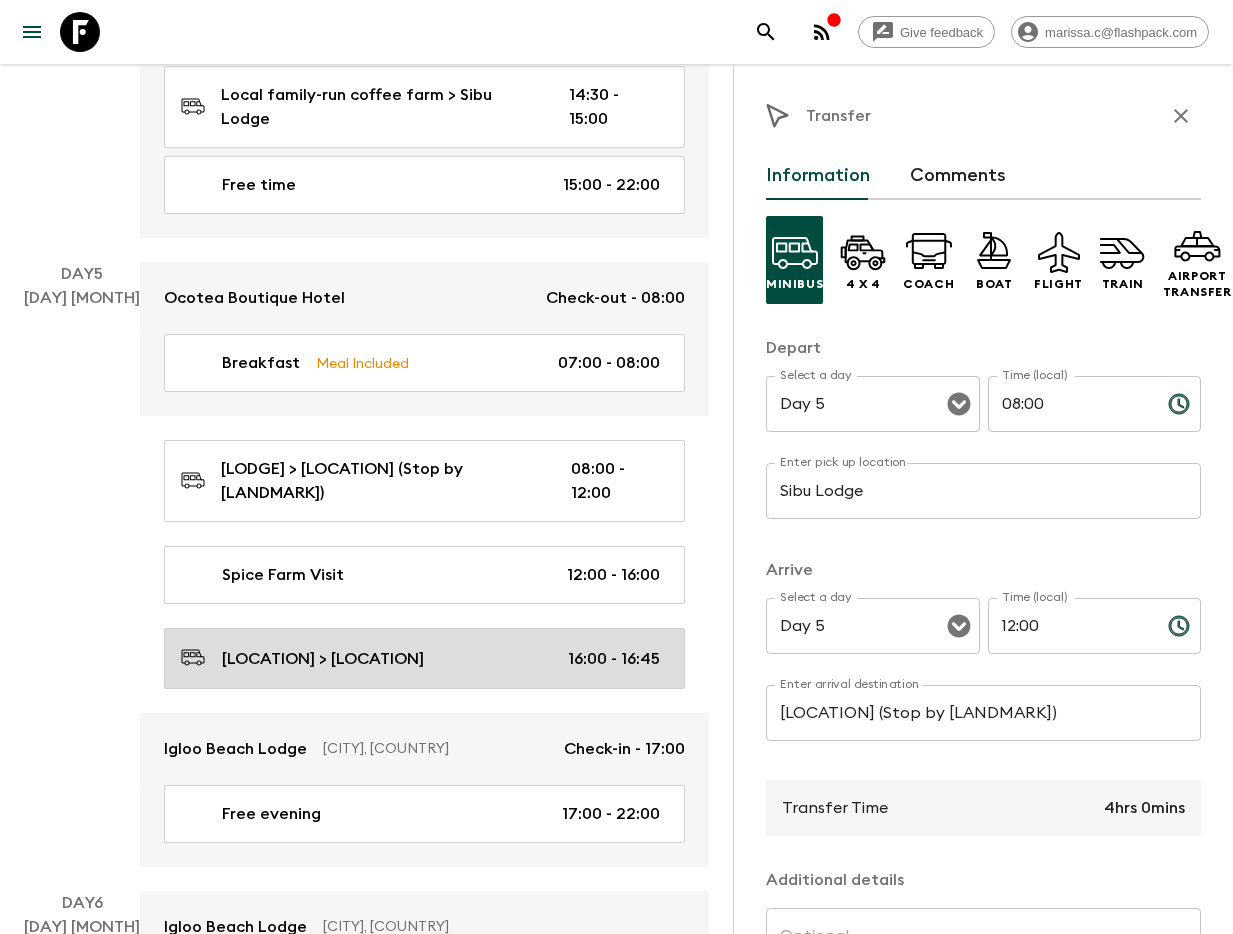 click on "[LOCATION] > [LOCATION]" at bounding box center (323, 659) 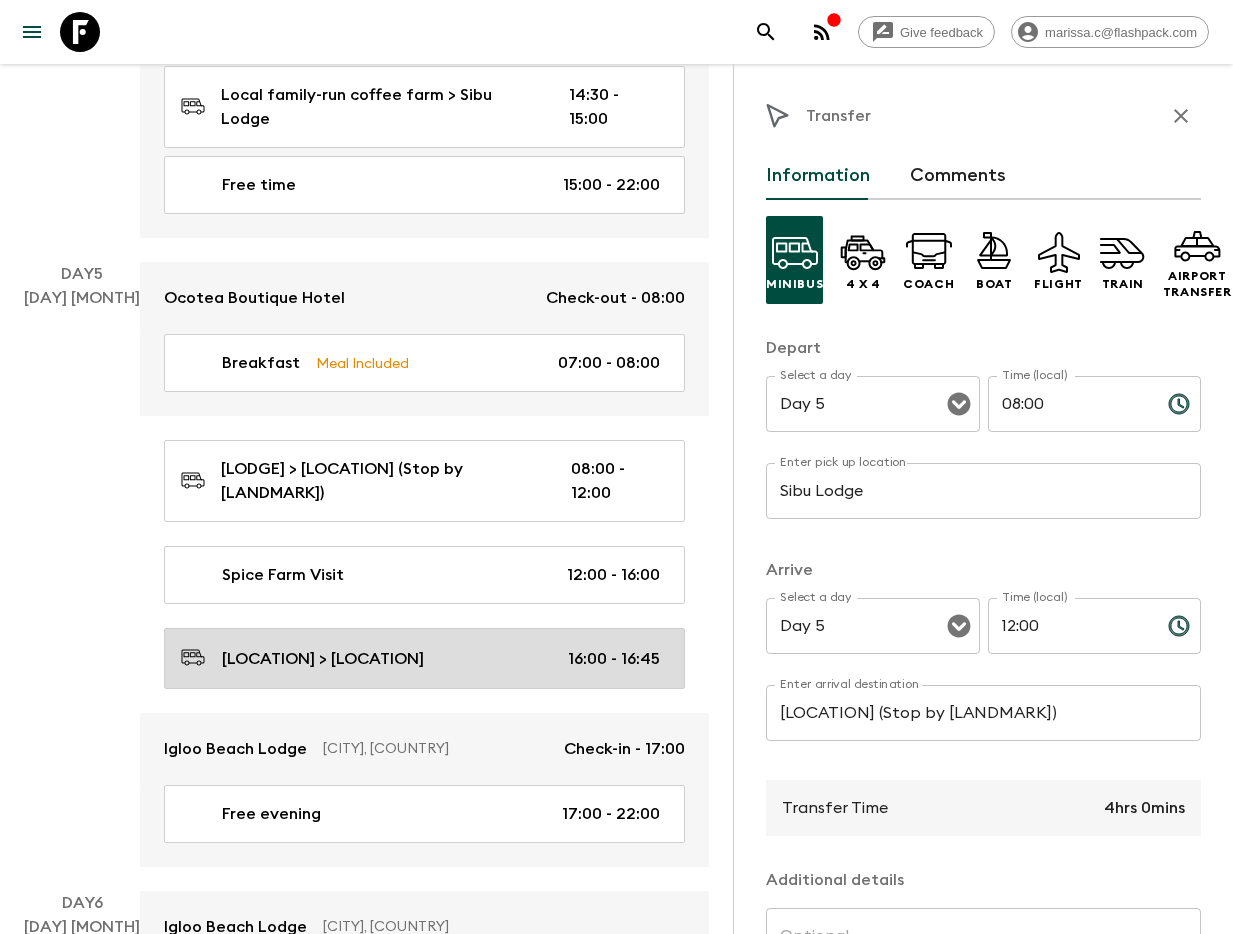 type on "[LOCATION]" 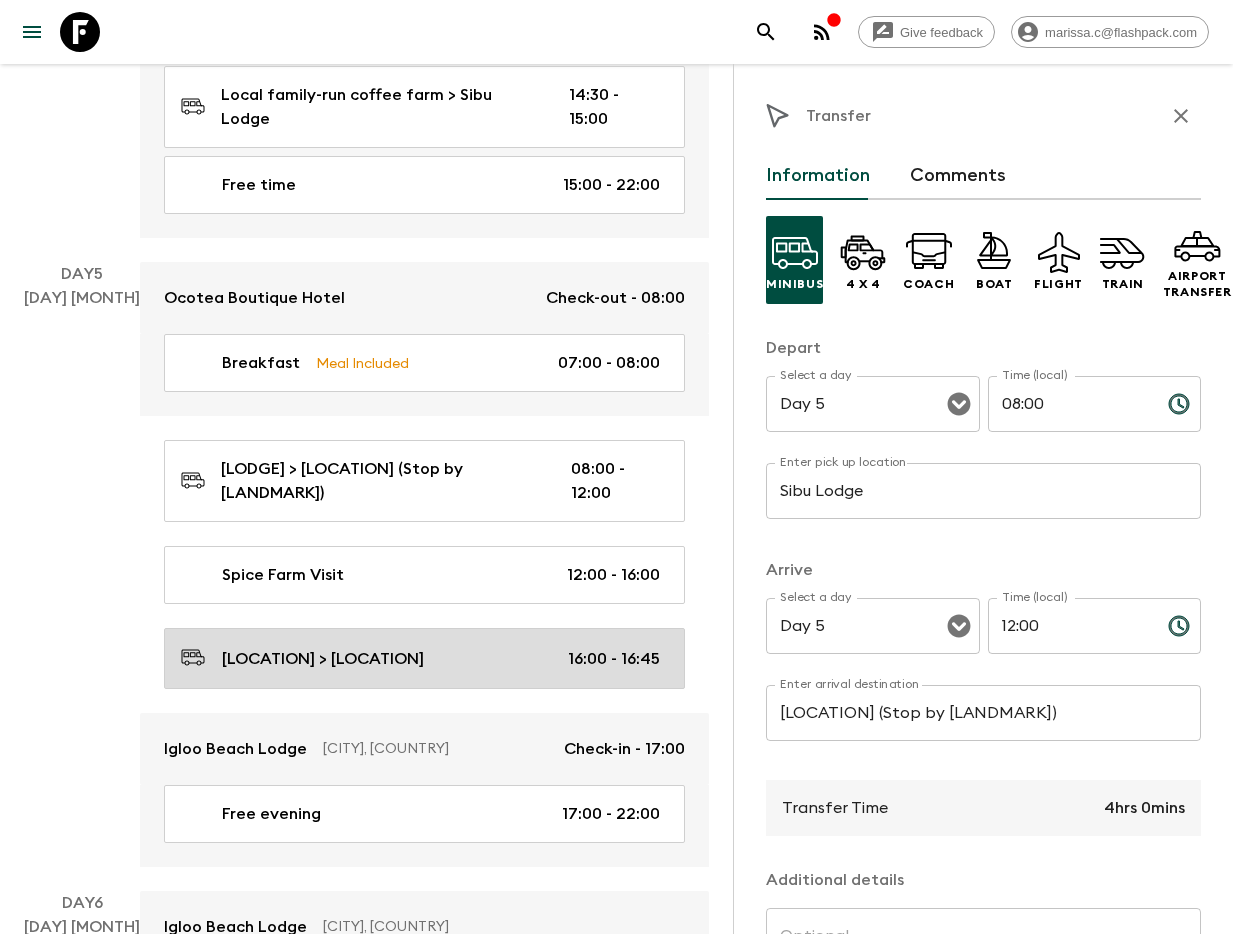 type on "[LOCATION]" 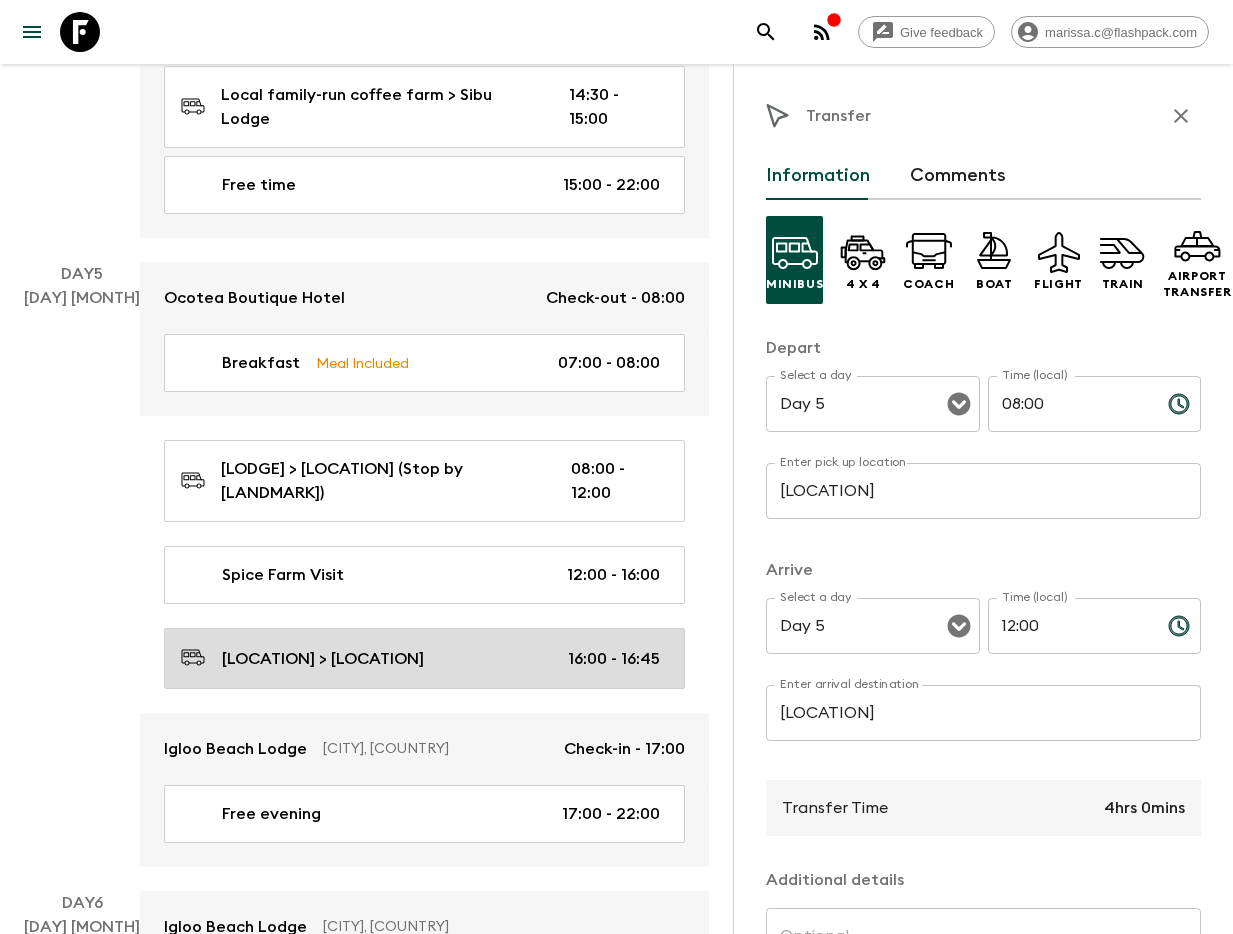 type on "16:00" 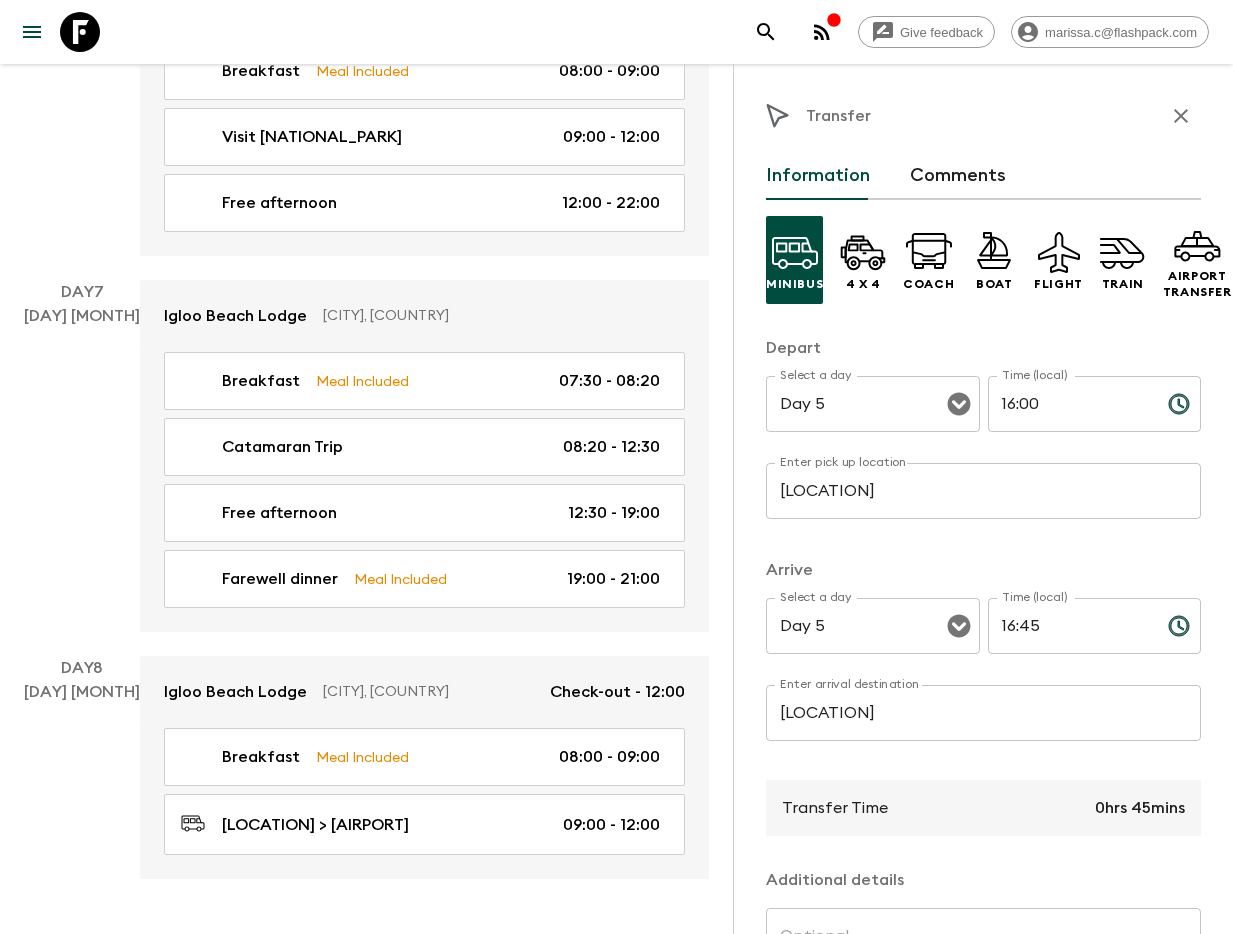 scroll, scrollTop: 3107, scrollLeft: 0, axis: vertical 